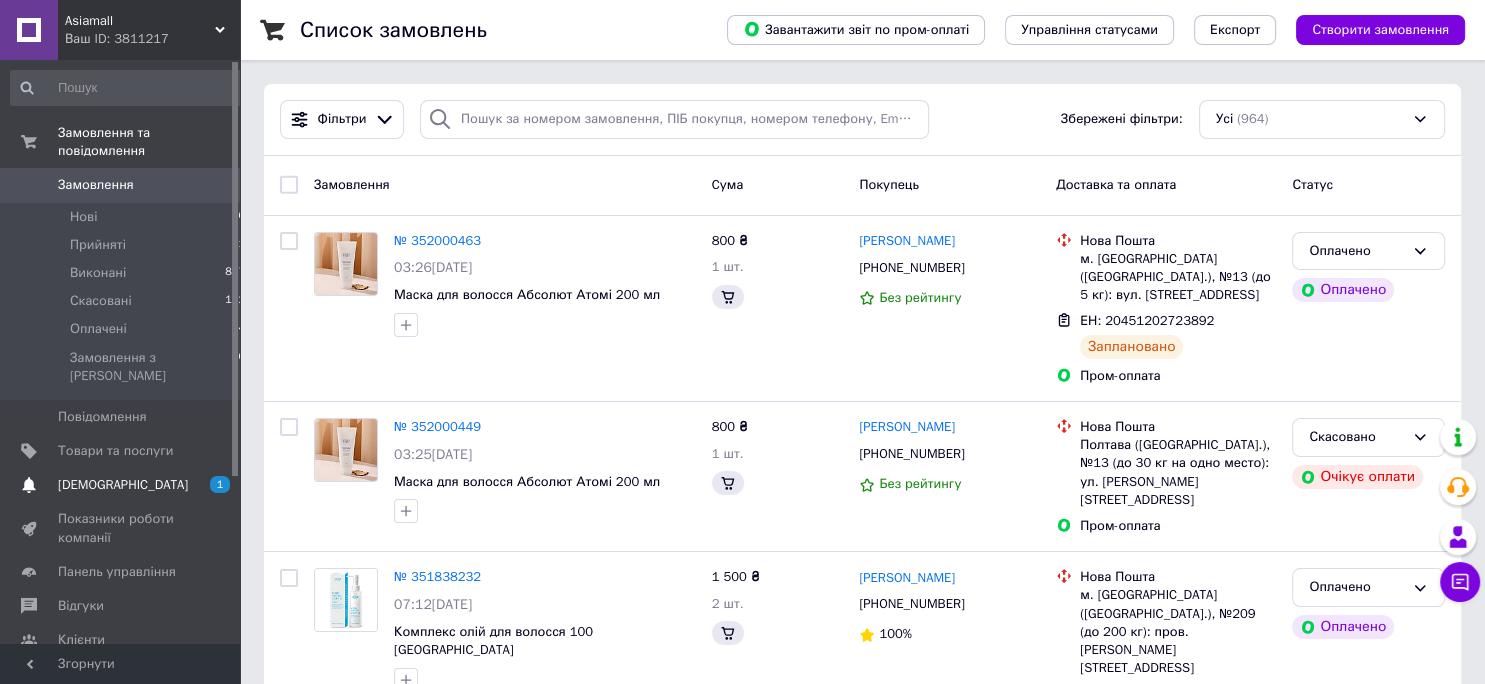 click on "[DEMOGRAPHIC_DATA]" at bounding box center [123, 485] 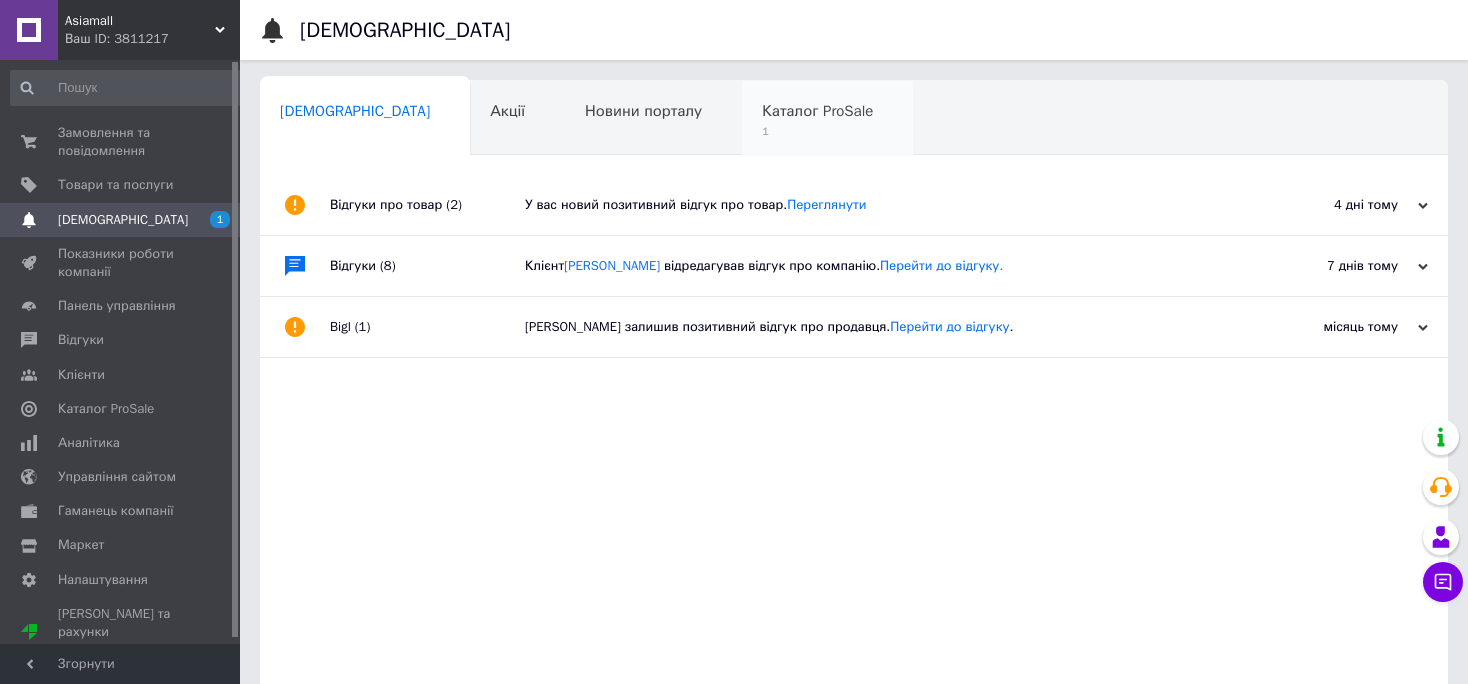 click on "1" at bounding box center (817, 131) 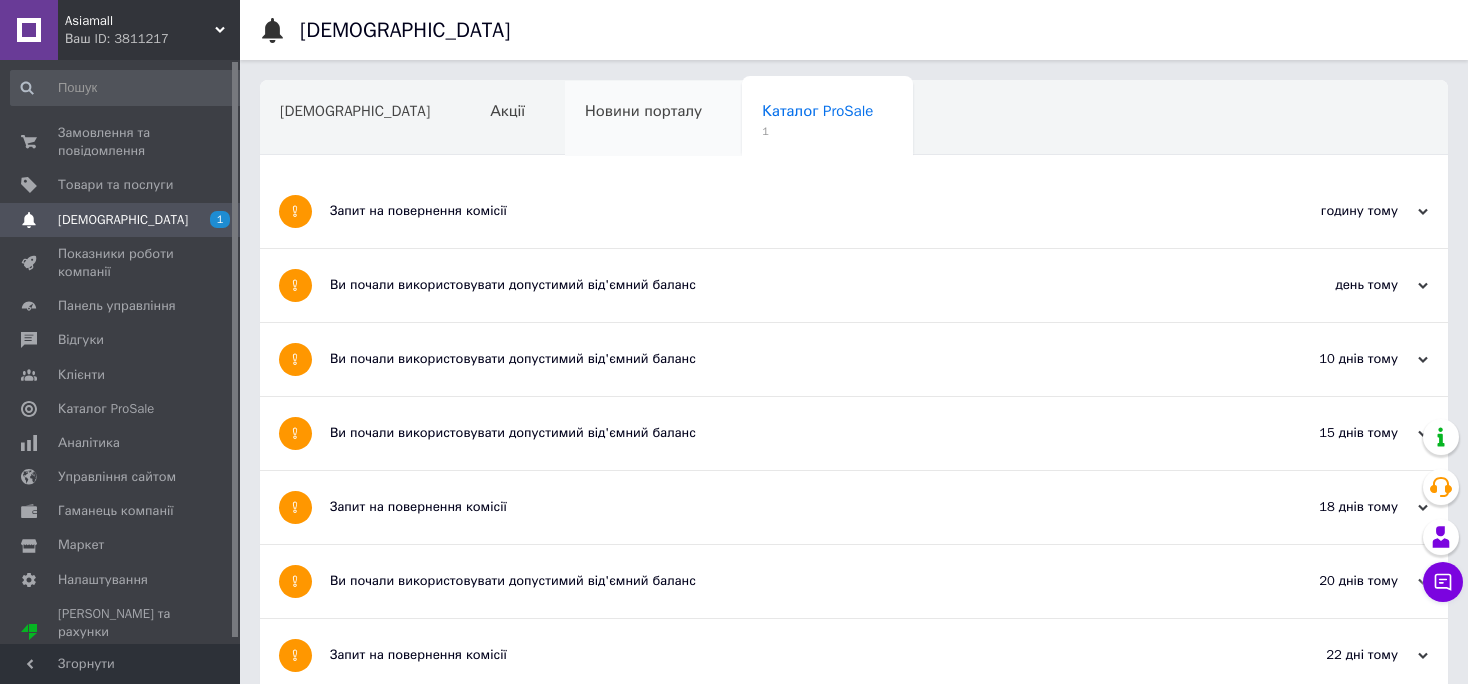 click on "Новини порталу" at bounding box center (653, 119) 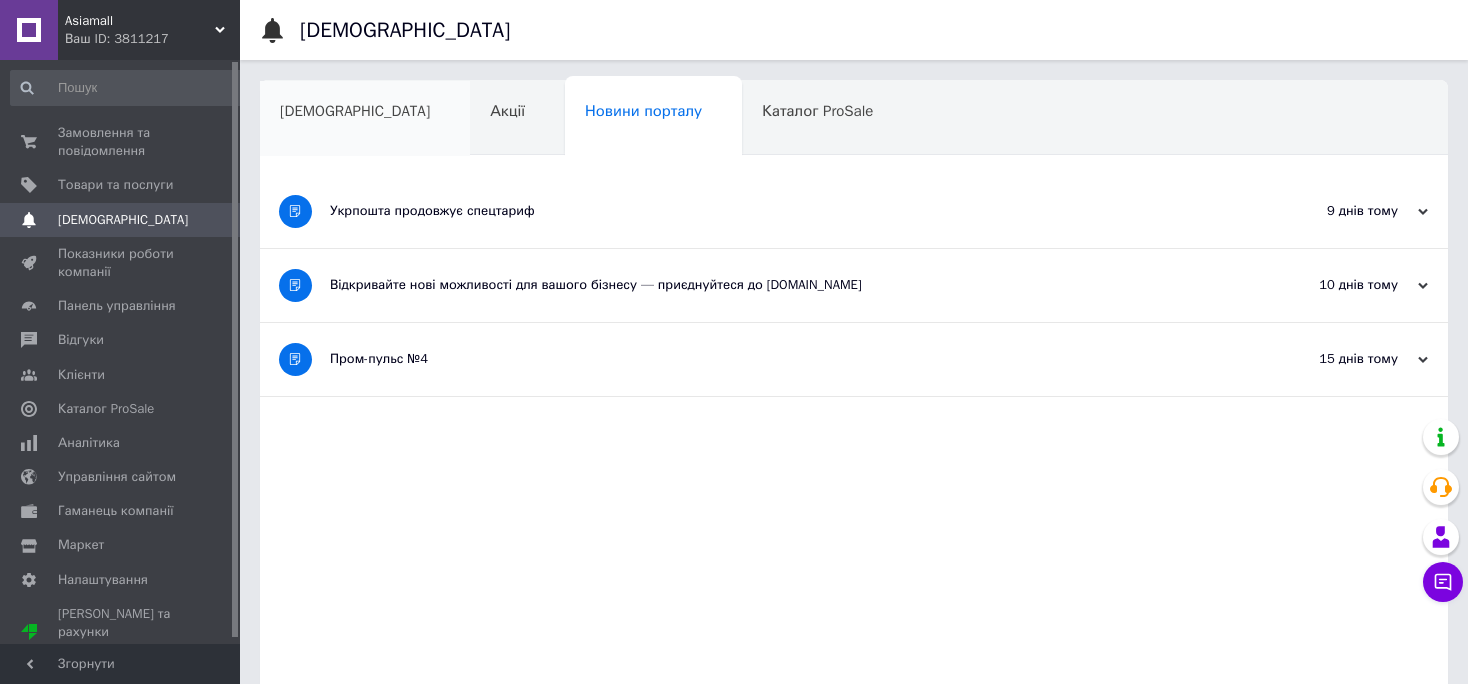 click on "[DEMOGRAPHIC_DATA]" at bounding box center (365, 119) 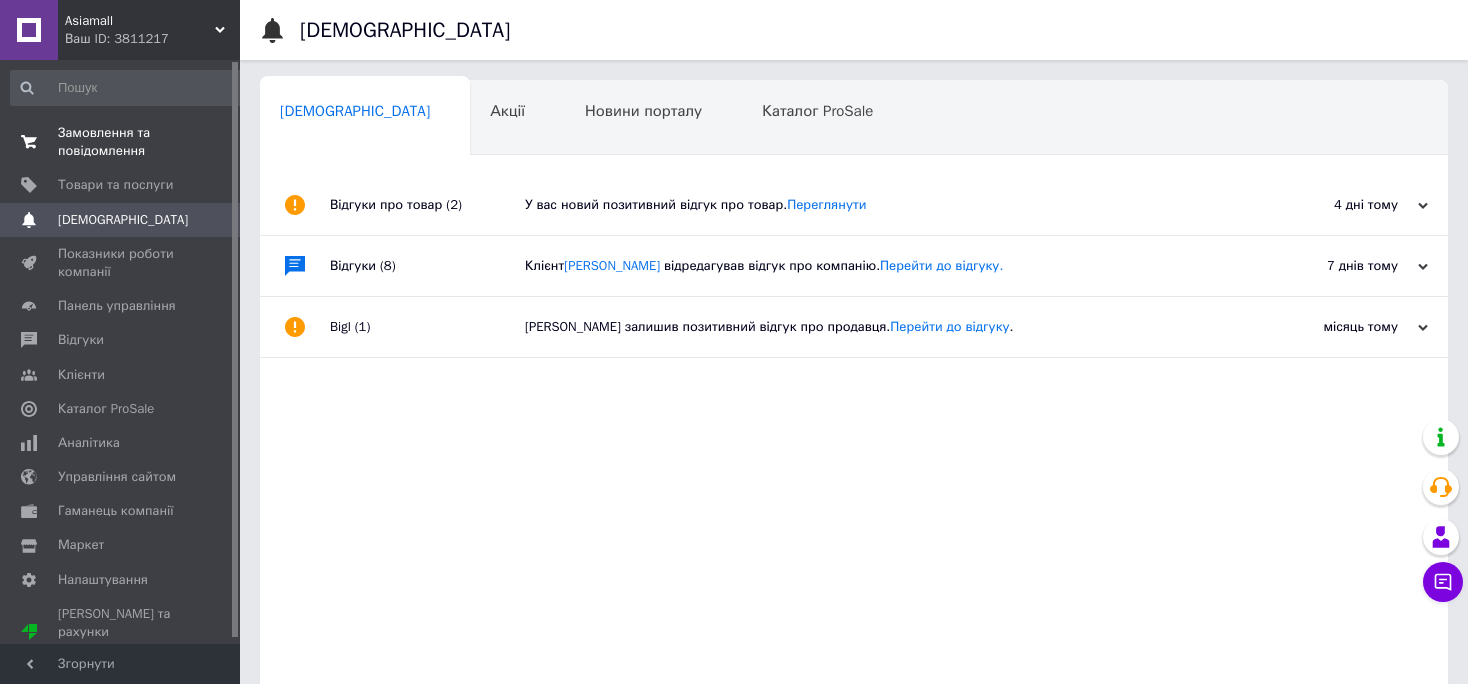 click on "Замовлення та повідомлення" at bounding box center [121, 142] 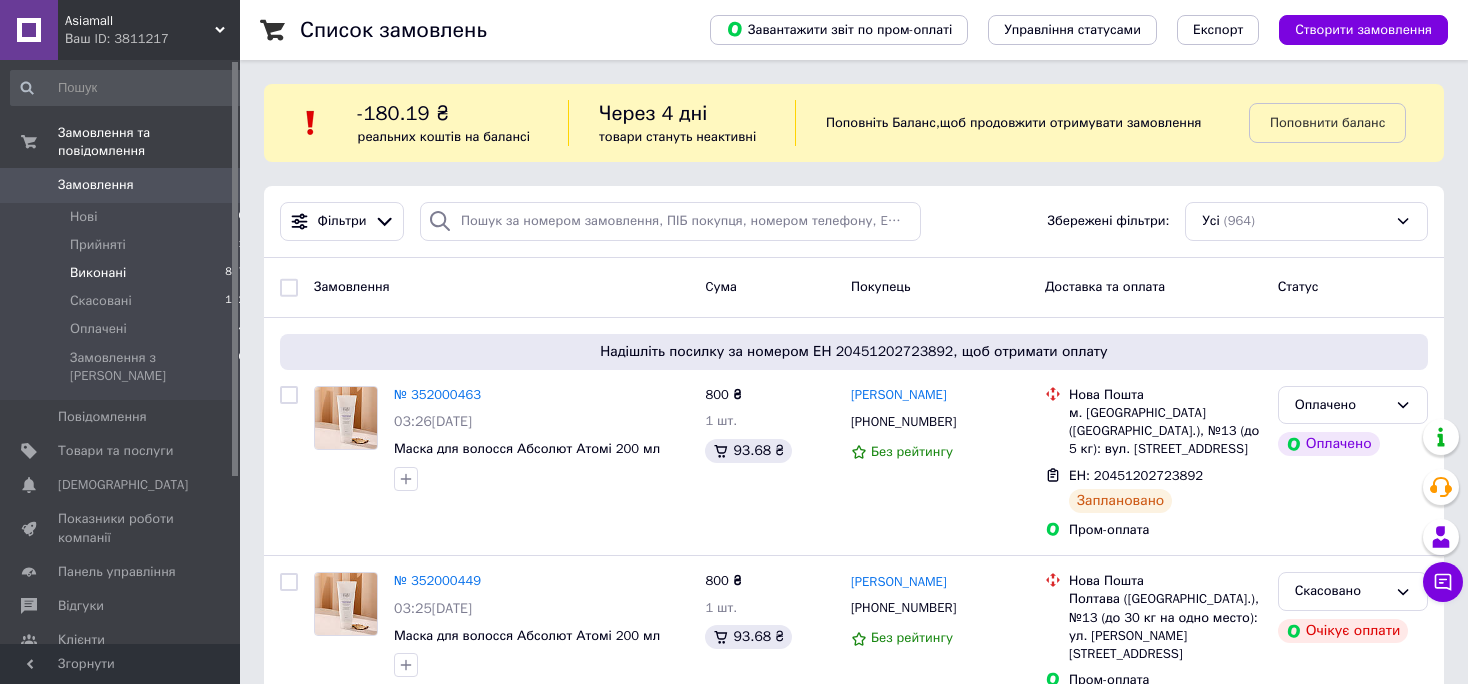 click on "Виконані" at bounding box center (98, 273) 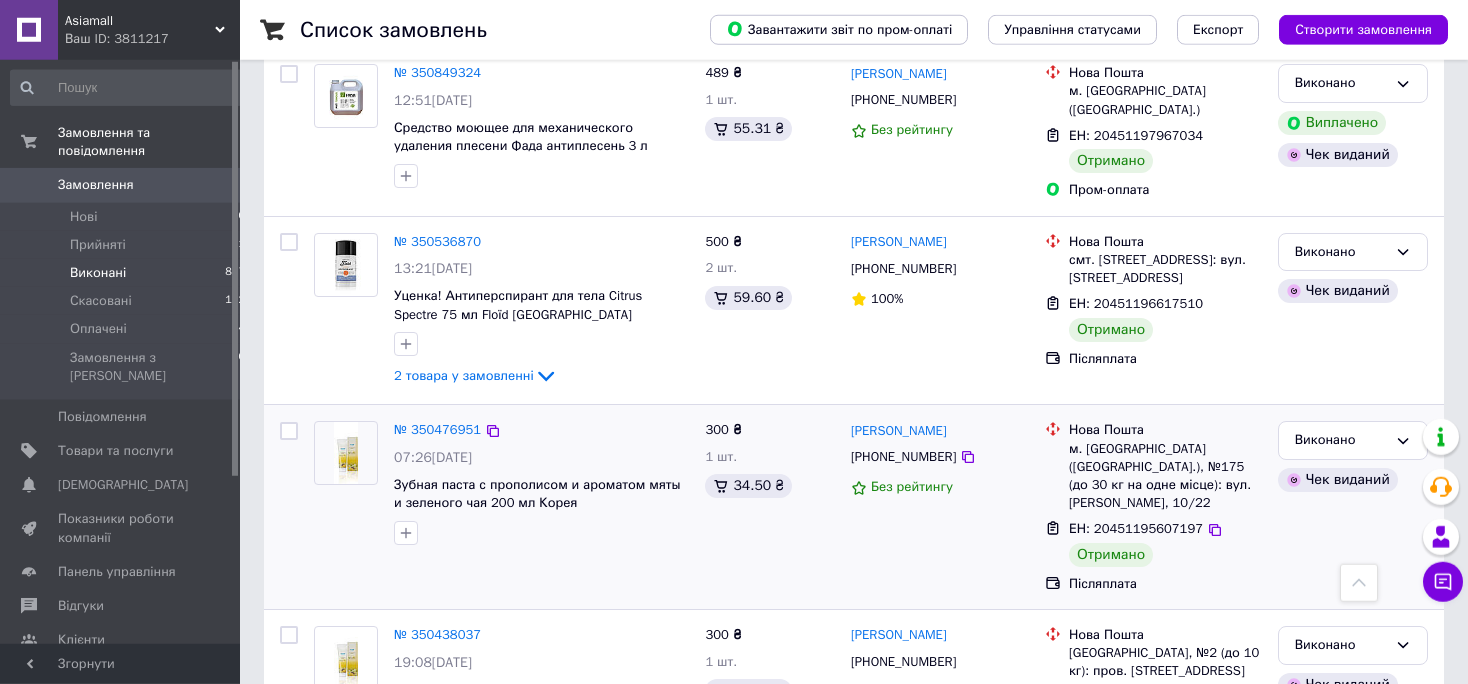 scroll, scrollTop: 1056, scrollLeft: 0, axis: vertical 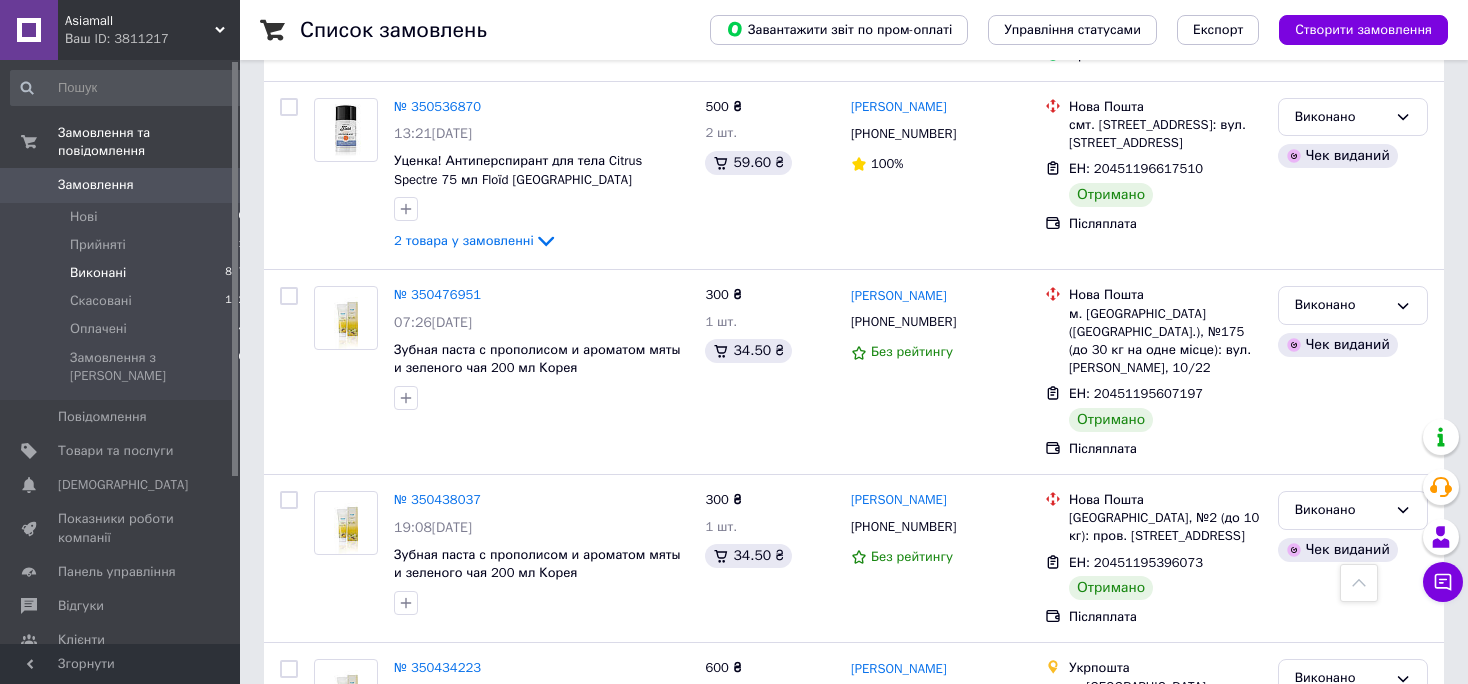 click on "Замовлення" at bounding box center [96, 185] 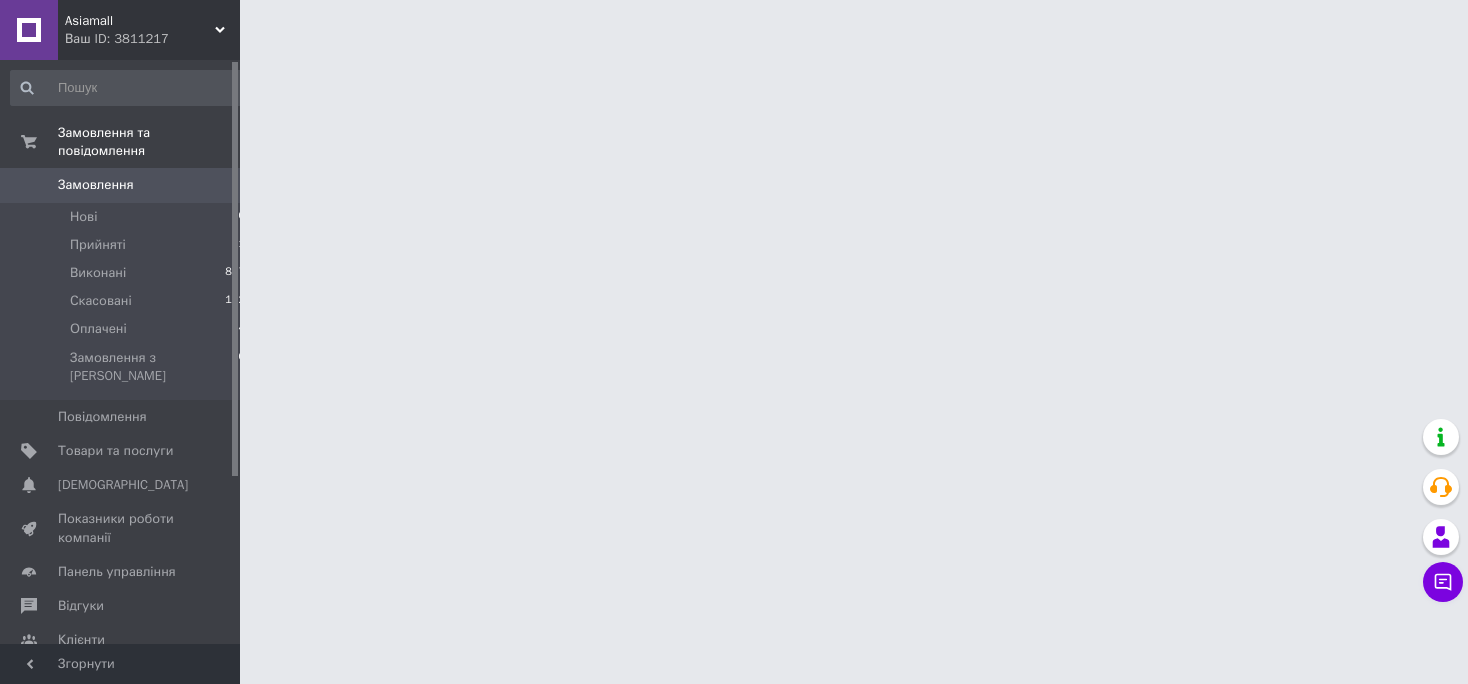 scroll, scrollTop: 0, scrollLeft: 0, axis: both 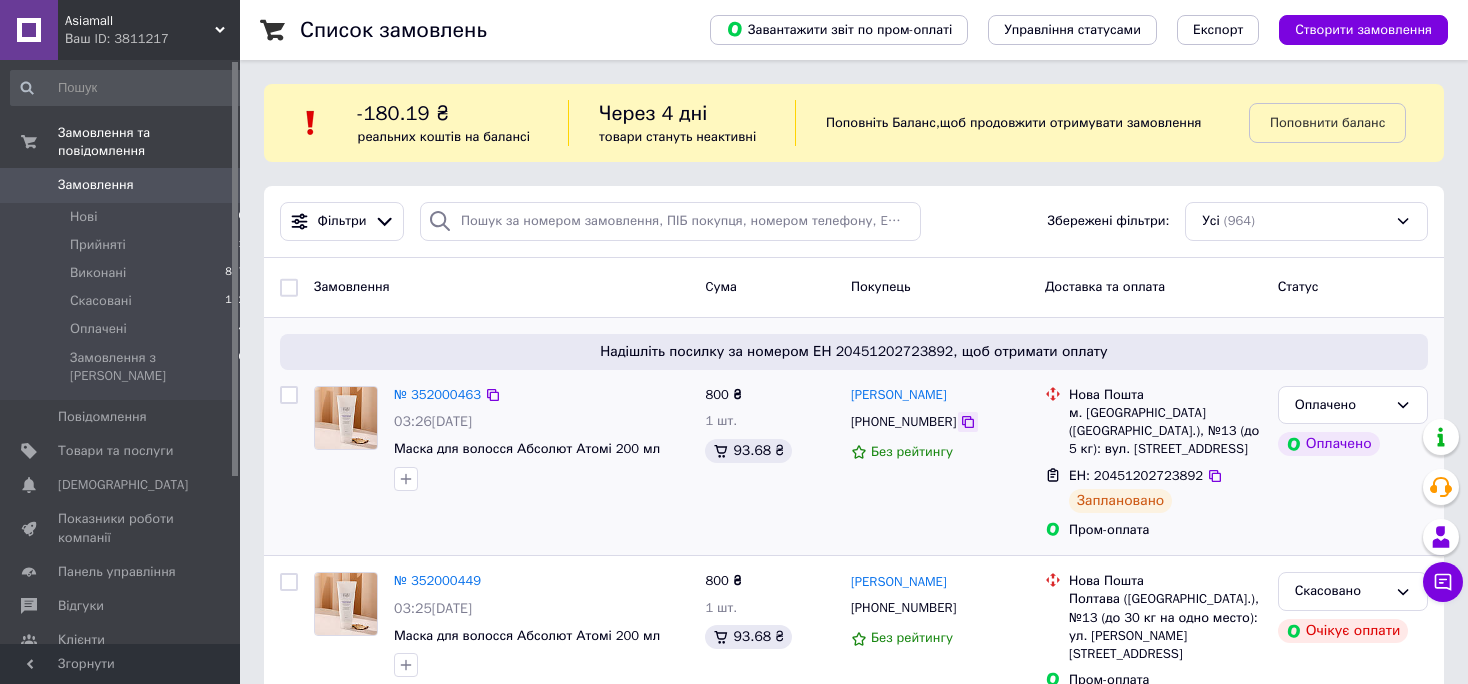 click 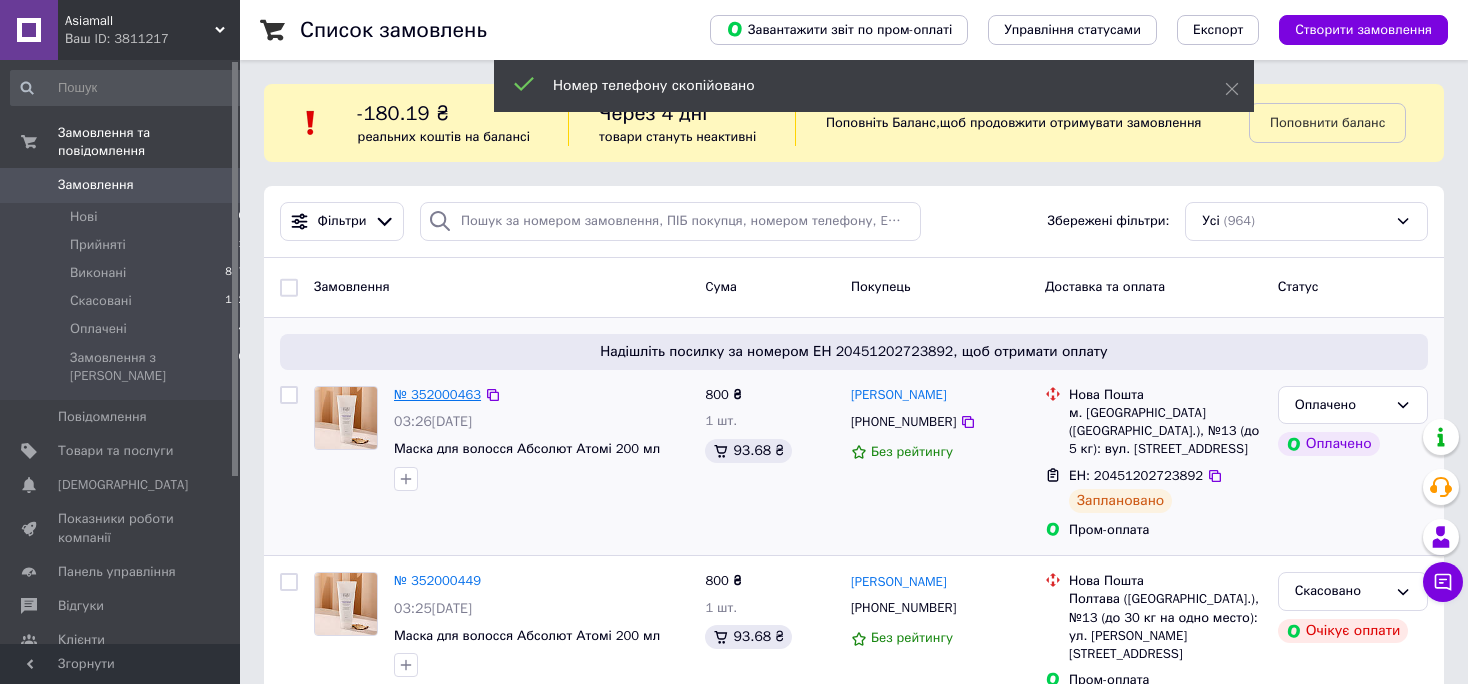 click on "№ 352000463" at bounding box center (437, 394) 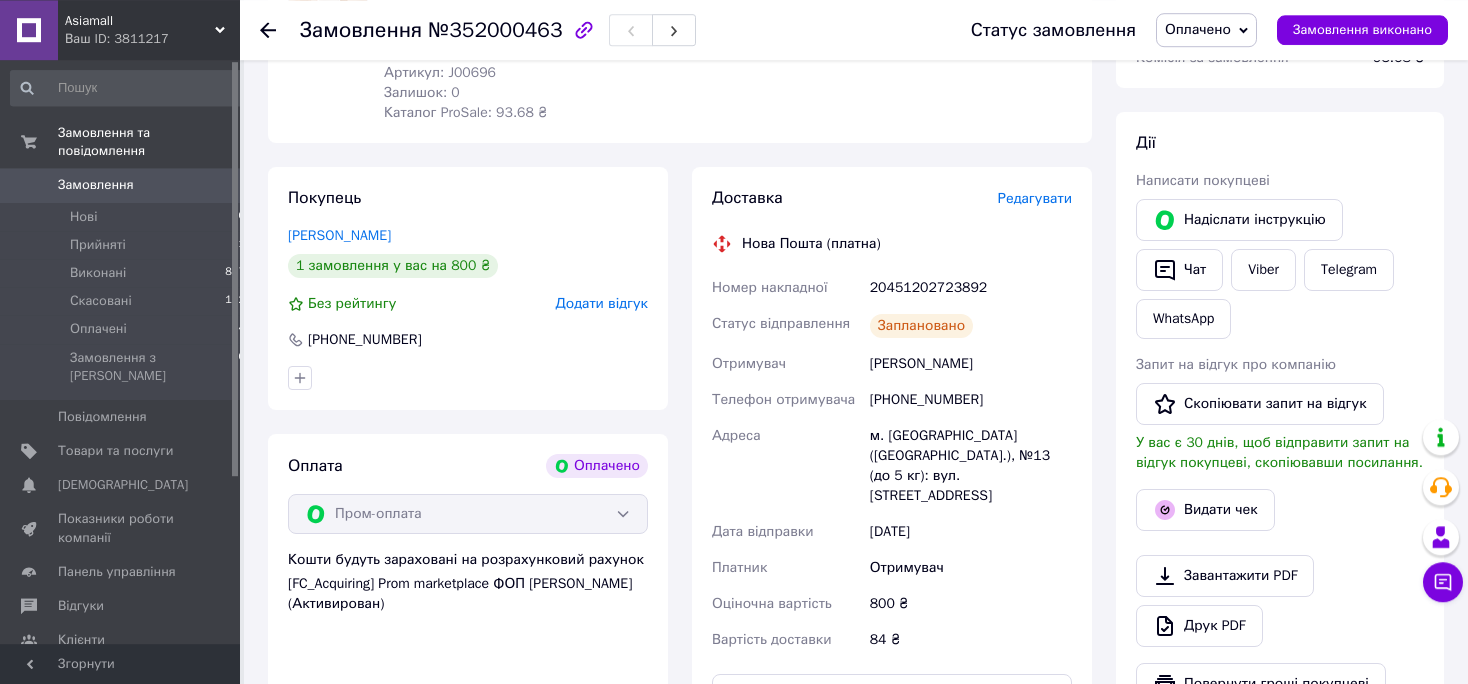 scroll, scrollTop: 313, scrollLeft: 0, axis: vertical 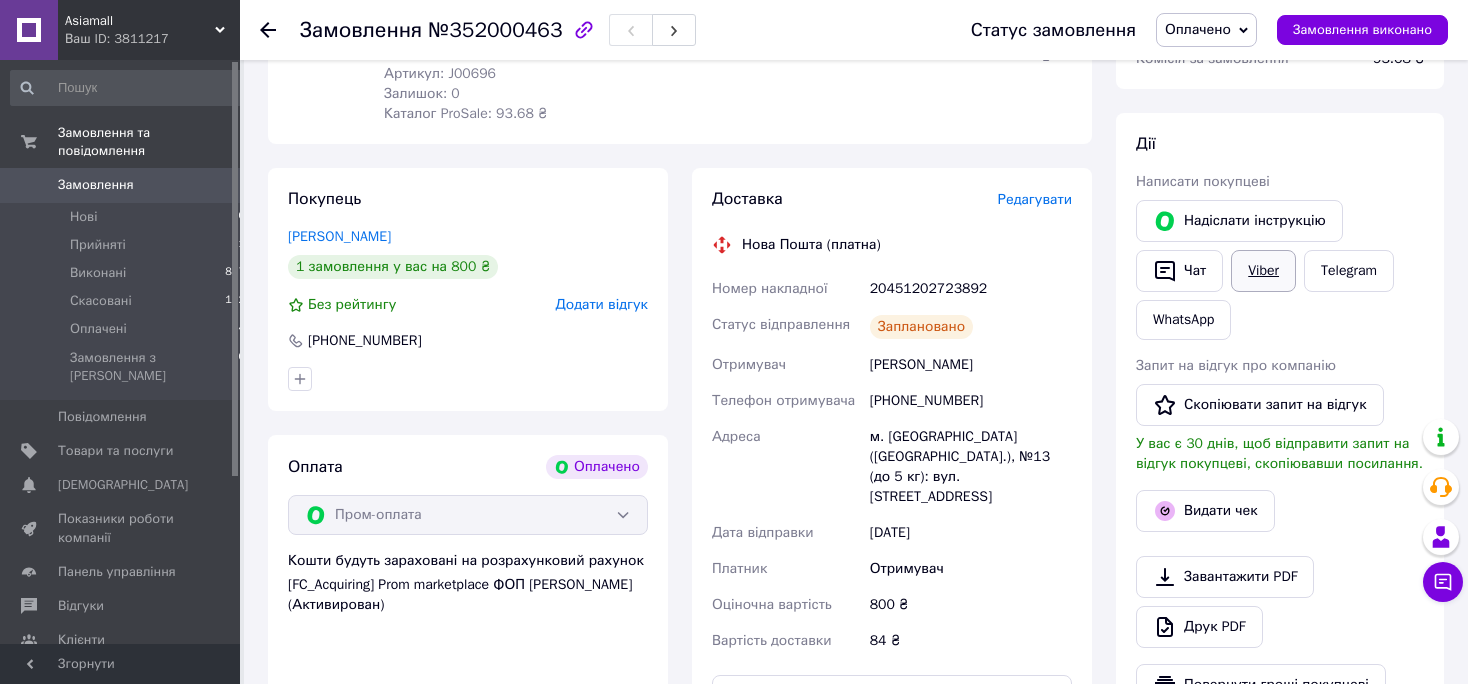 click on "Viber" at bounding box center (1263, 271) 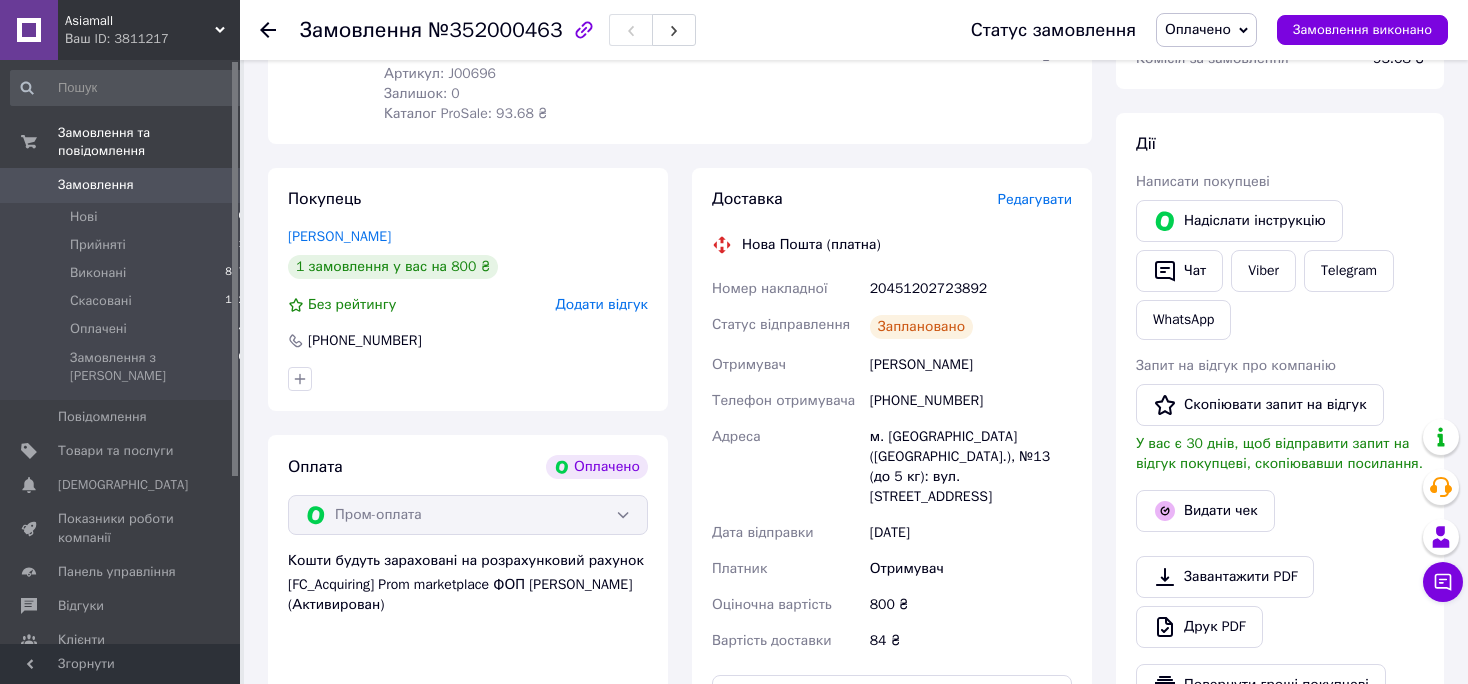 click at bounding box center [235, 269] 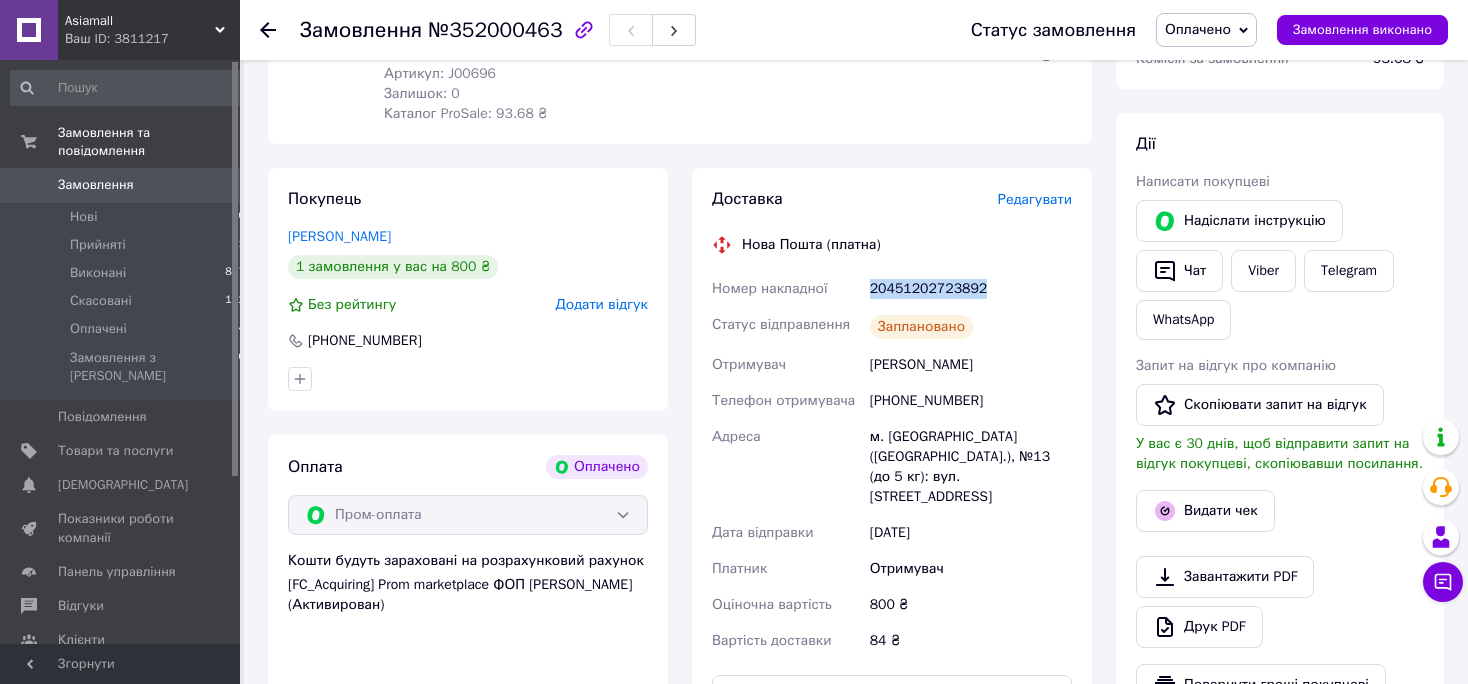 drag, startPoint x: 982, startPoint y: 286, endPoint x: 872, endPoint y: 299, distance: 110.76552 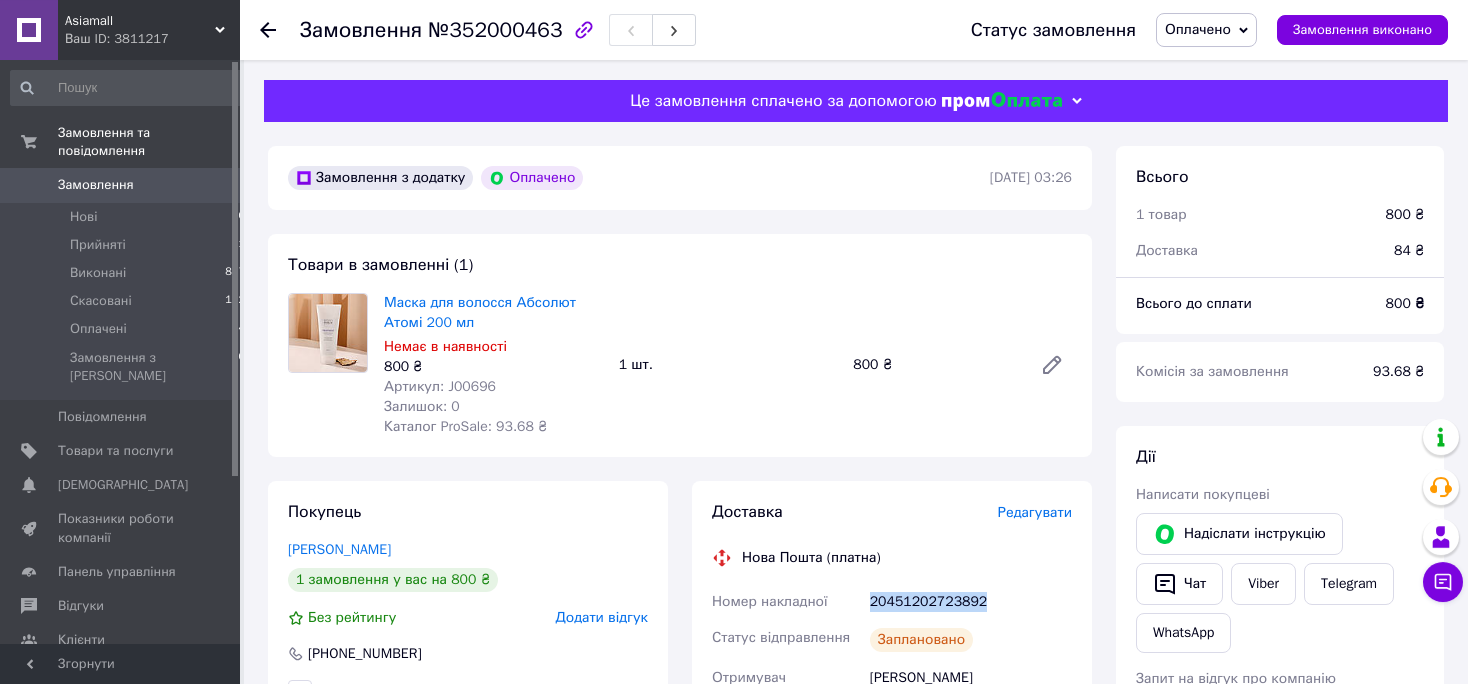 scroll, scrollTop: 0, scrollLeft: 0, axis: both 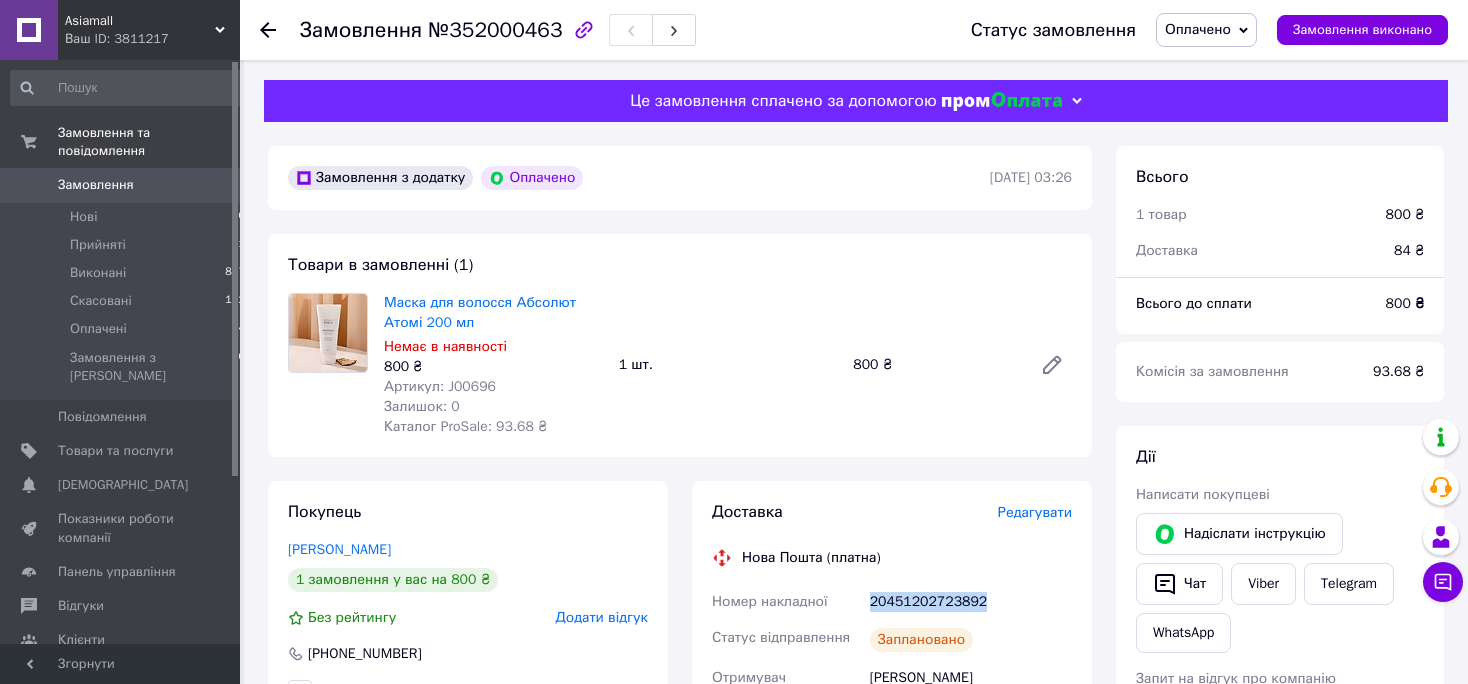 click on "Замовлення" at bounding box center (96, 185) 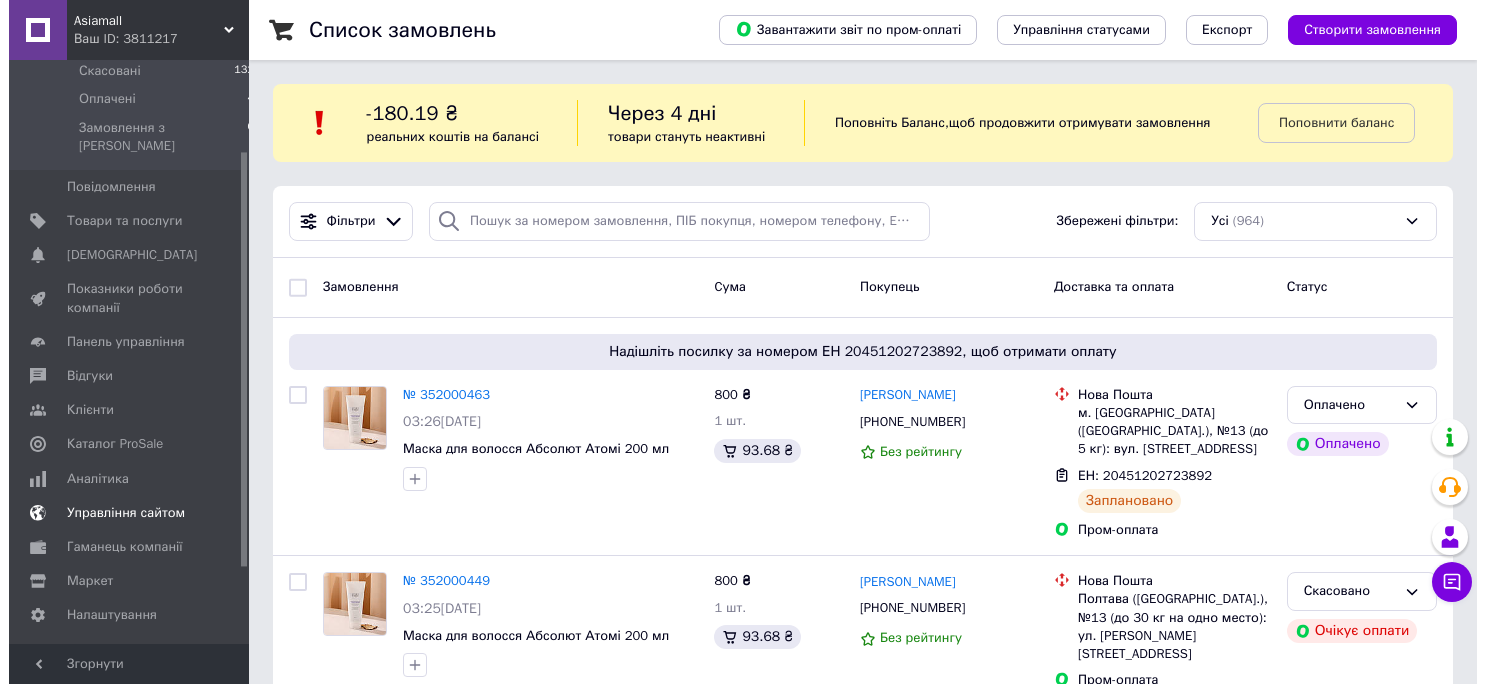 scroll, scrollTop: 235, scrollLeft: 0, axis: vertical 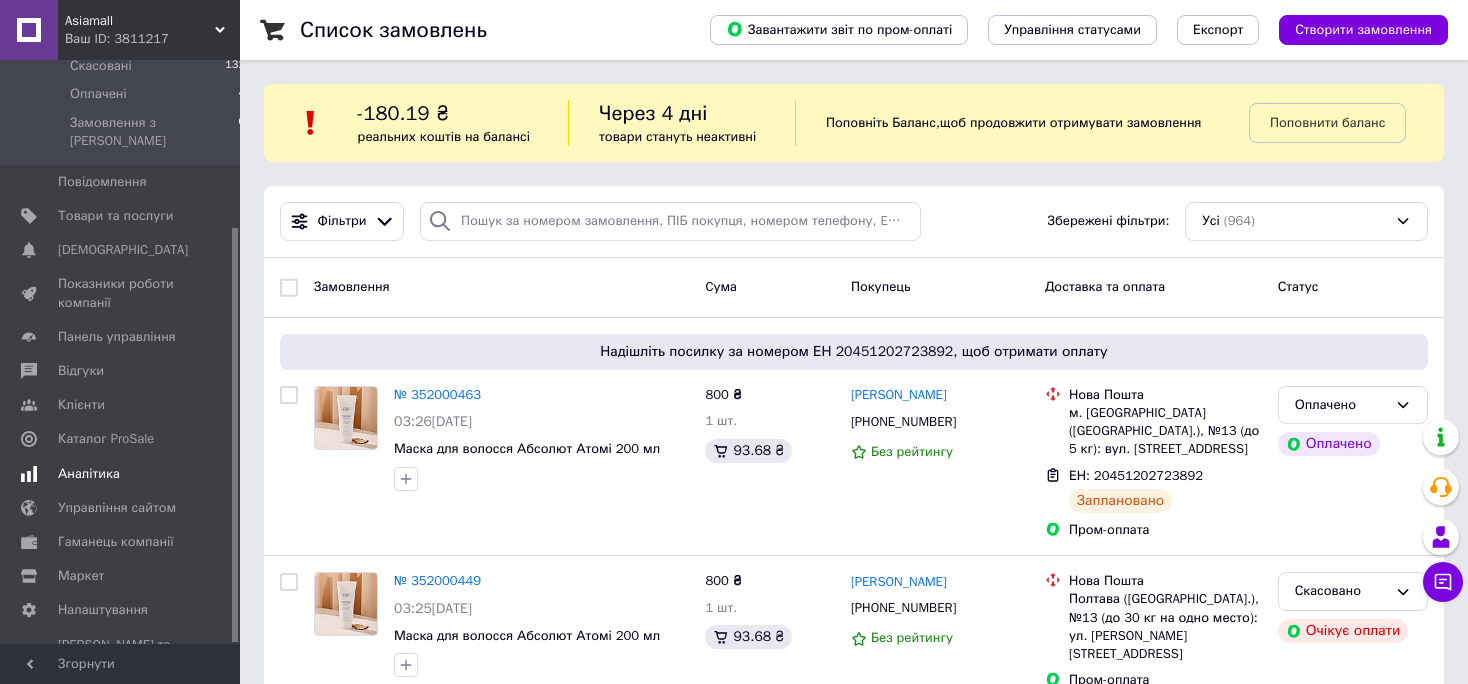 click on "Аналітика" at bounding box center [89, 474] 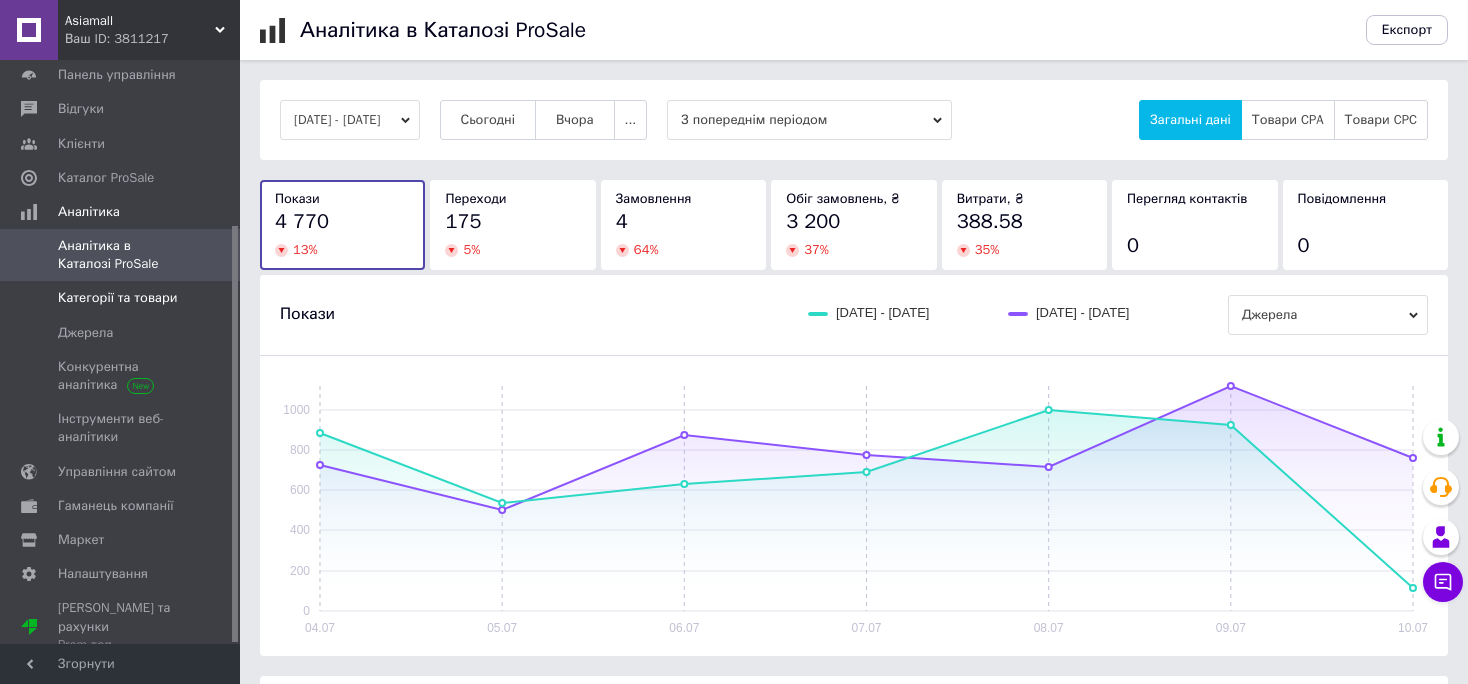 click on "Категорії та товари" at bounding box center (117, 298) 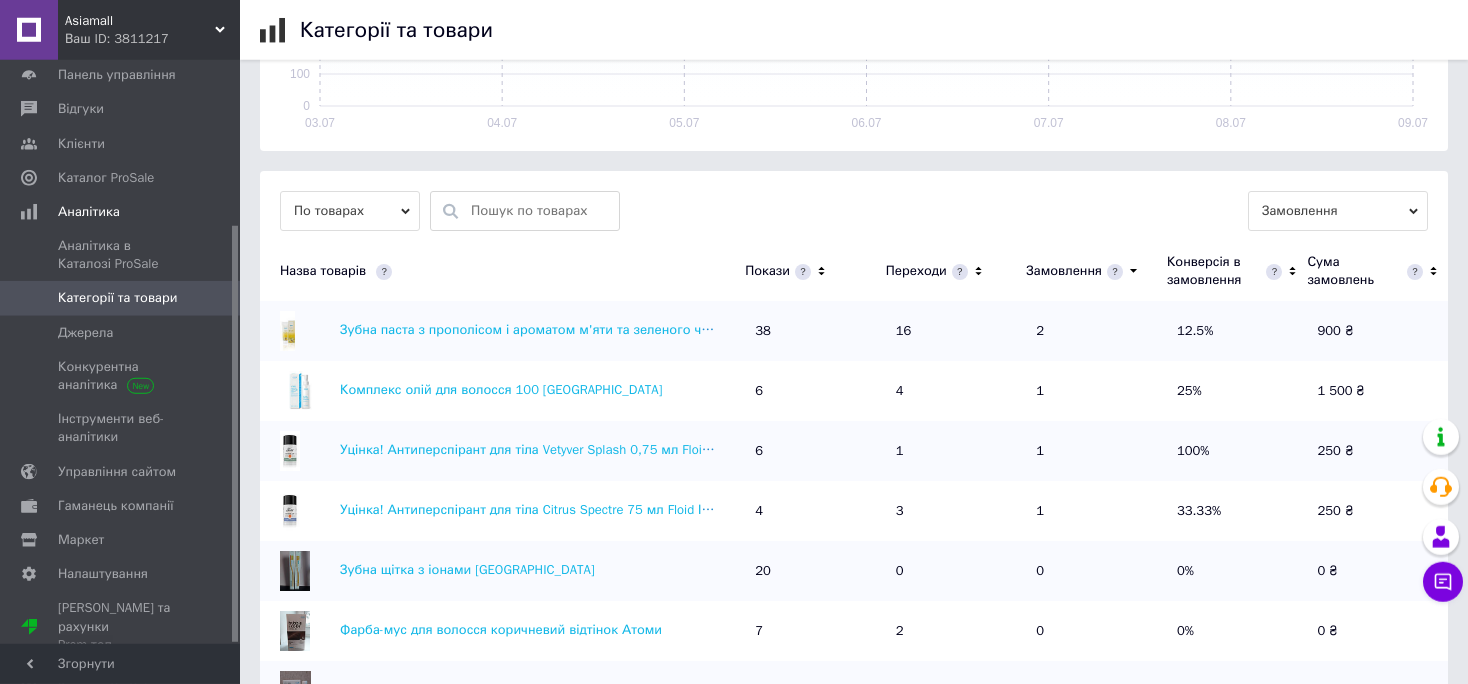 scroll, scrollTop: 528, scrollLeft: 0, axis: vertical 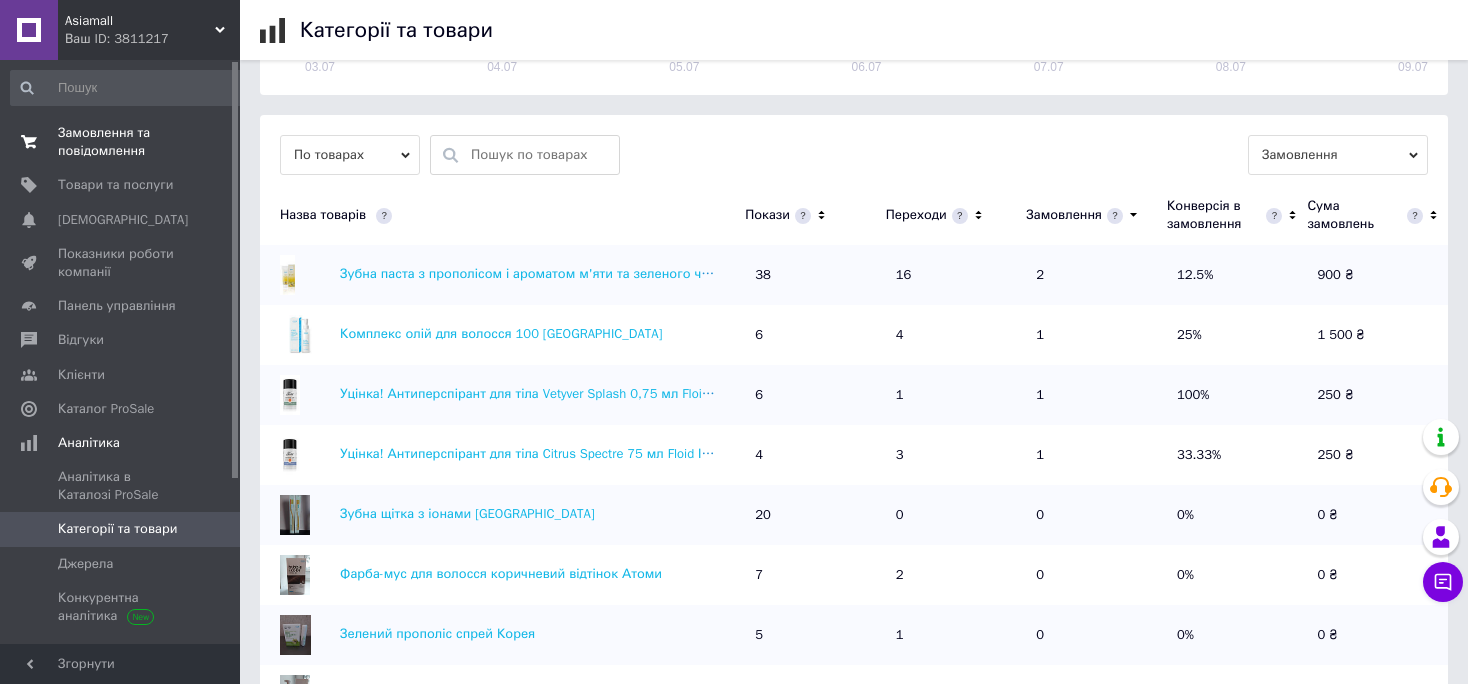 click on "Замовлення та повідомлення" at bounding box center [121, 142] 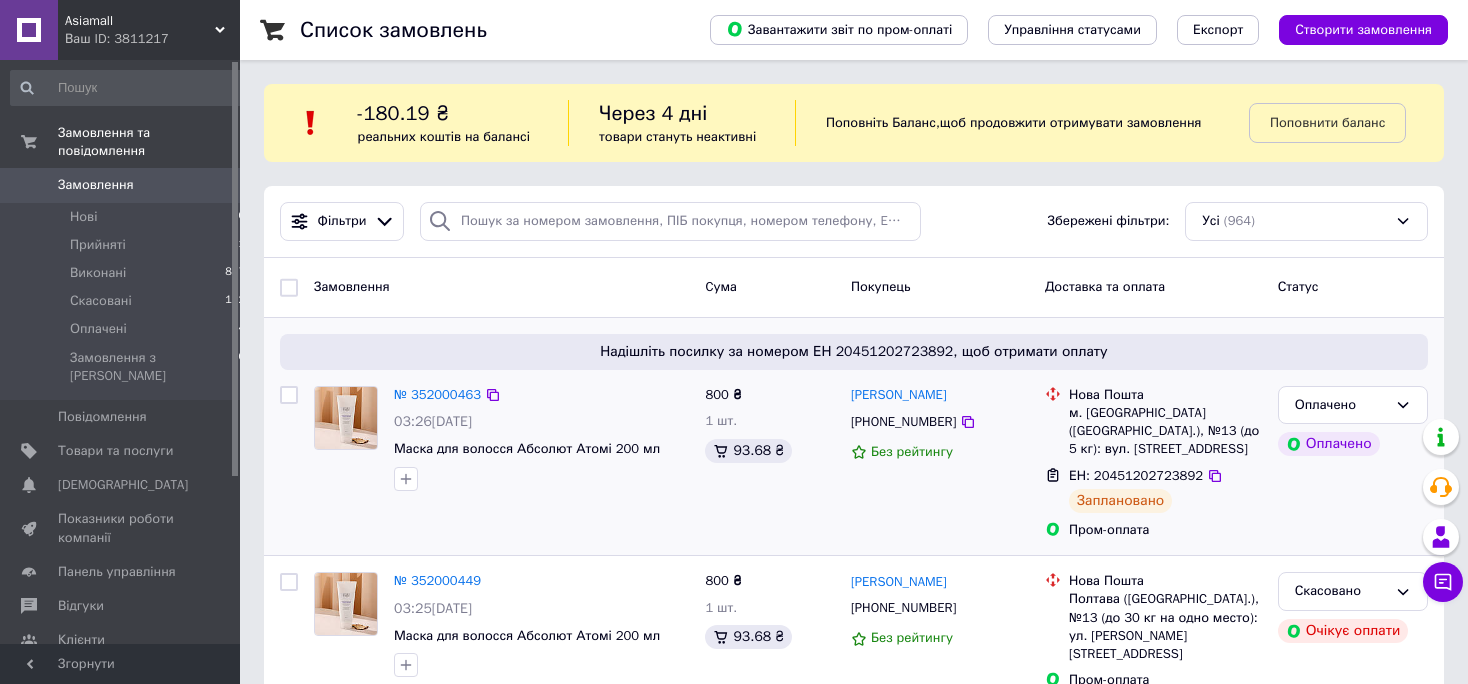 scroll, scrollTop: 0, scrollLeft: 0, axis: both 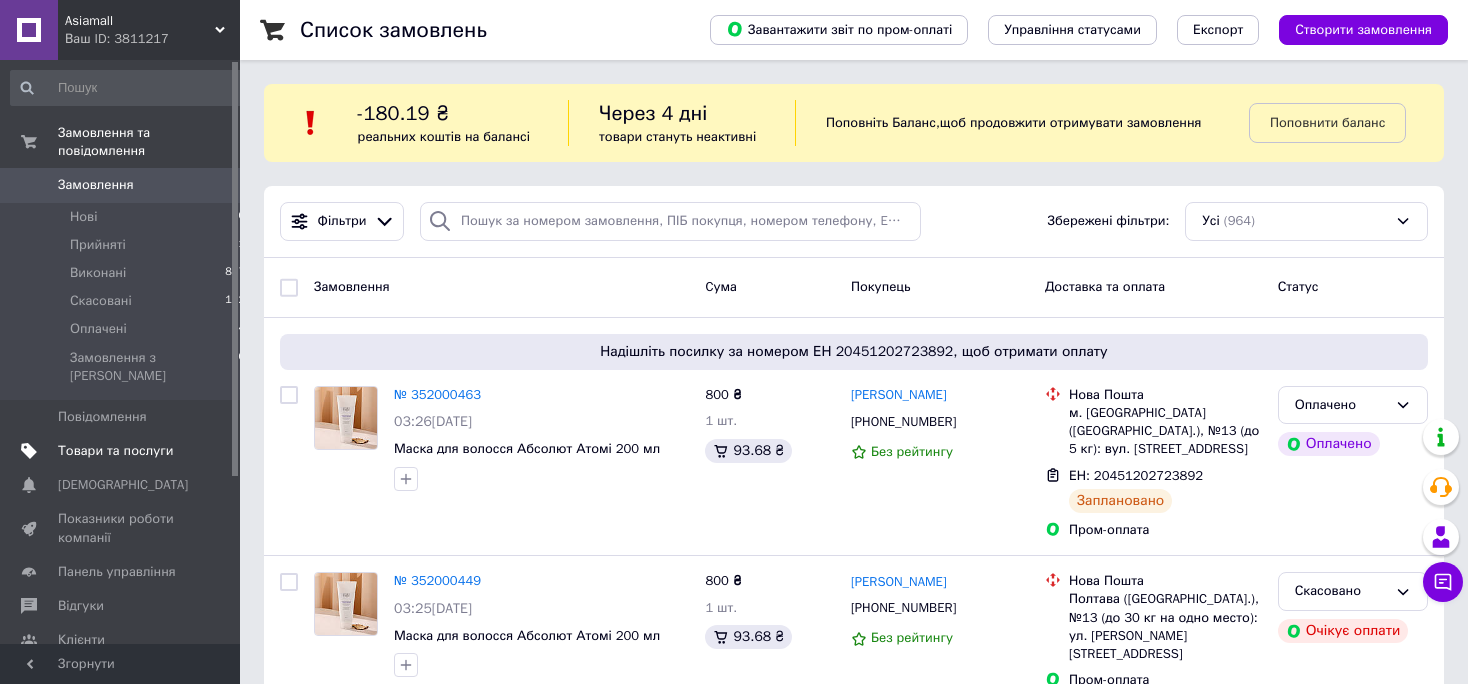 click on "Товари та послуги" at bounding box center (115, 451) 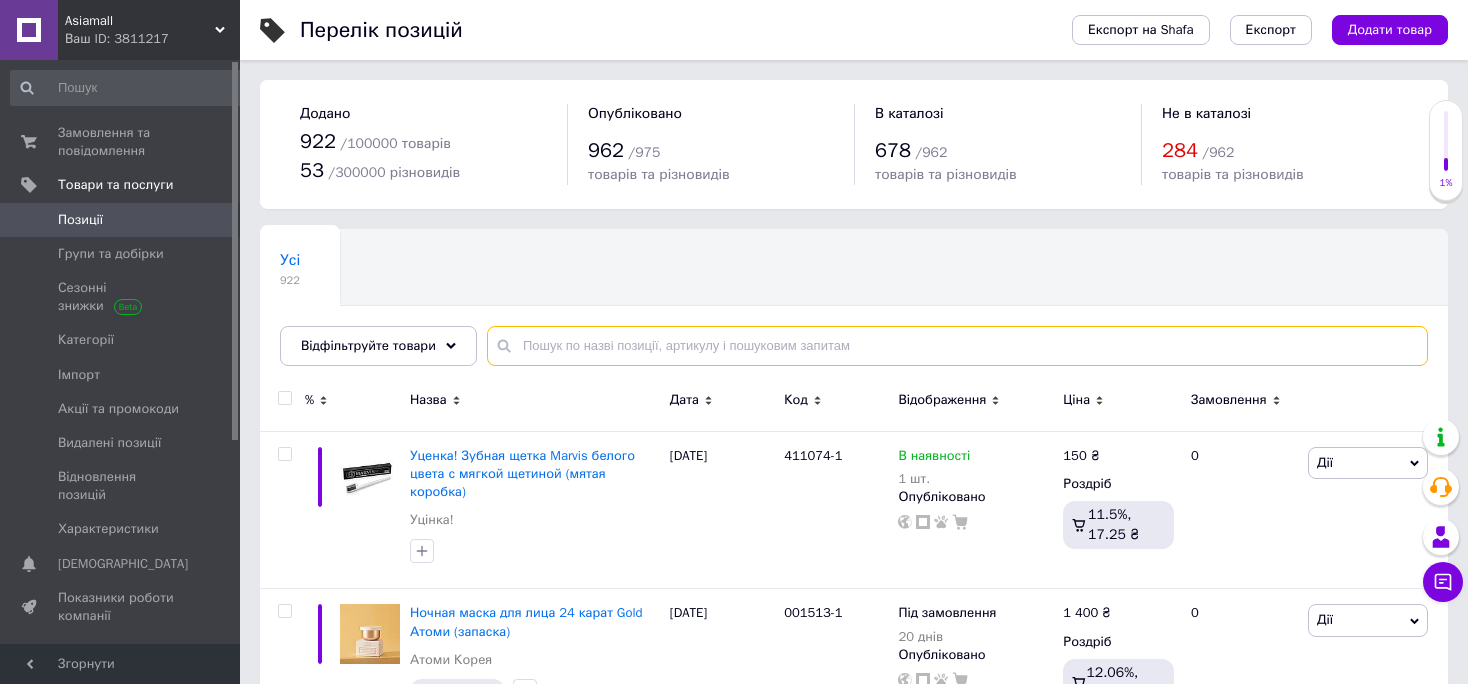 click at bounding box center [957, 346] 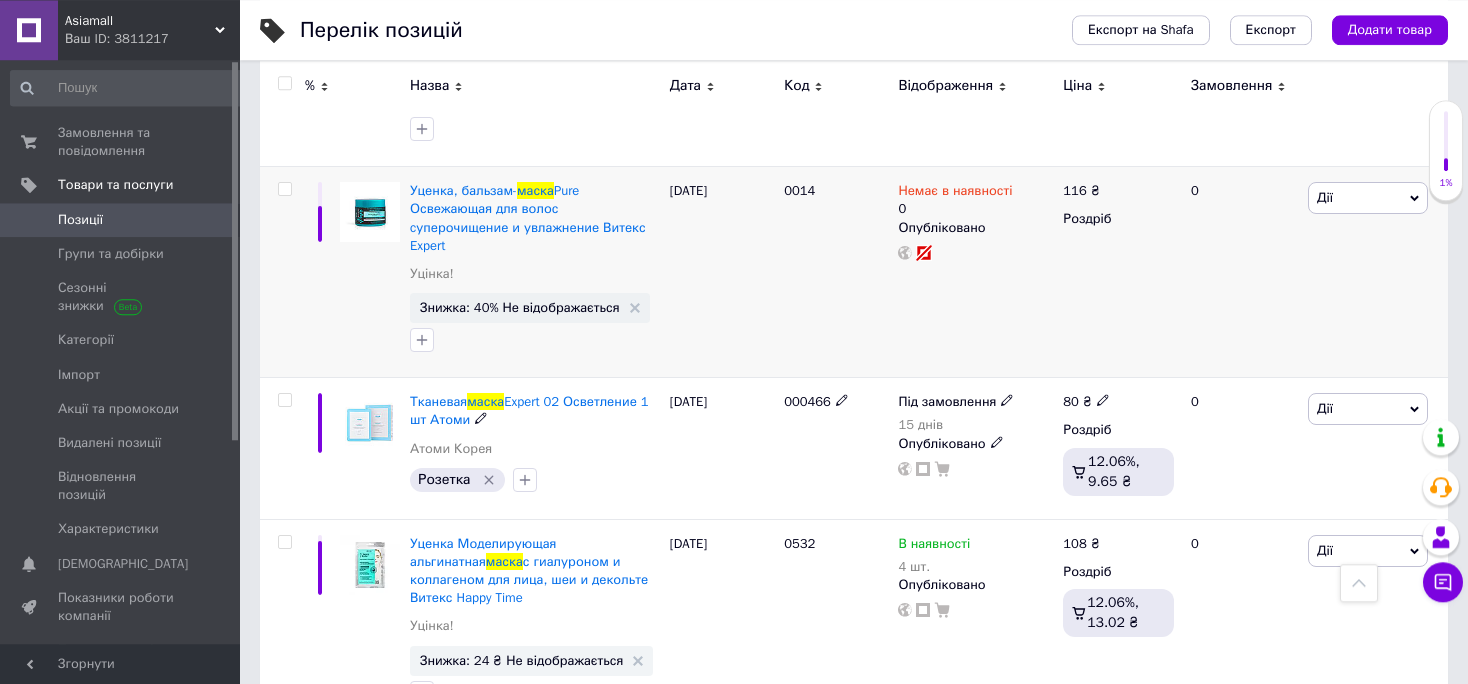 scroll, scrollTop: 3696, scrollLeft: 0, axis: vertical 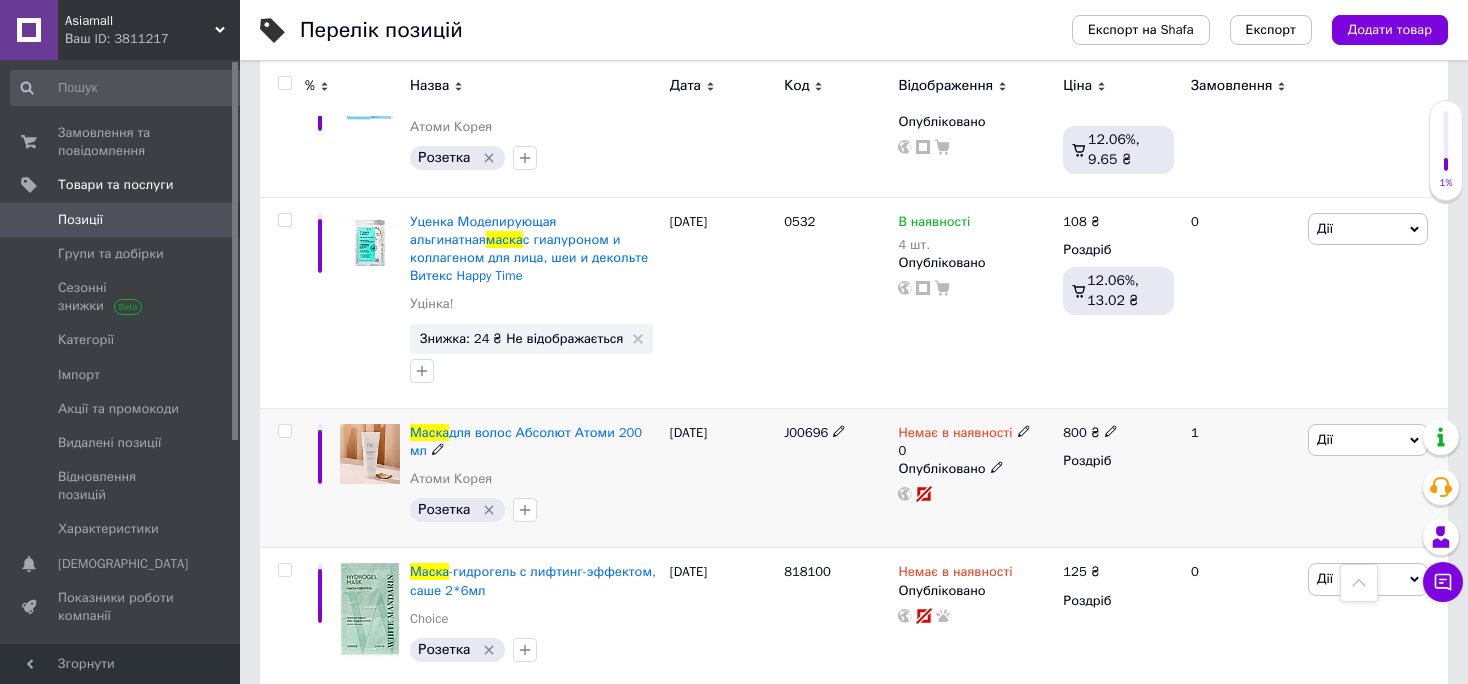 type on "маска" 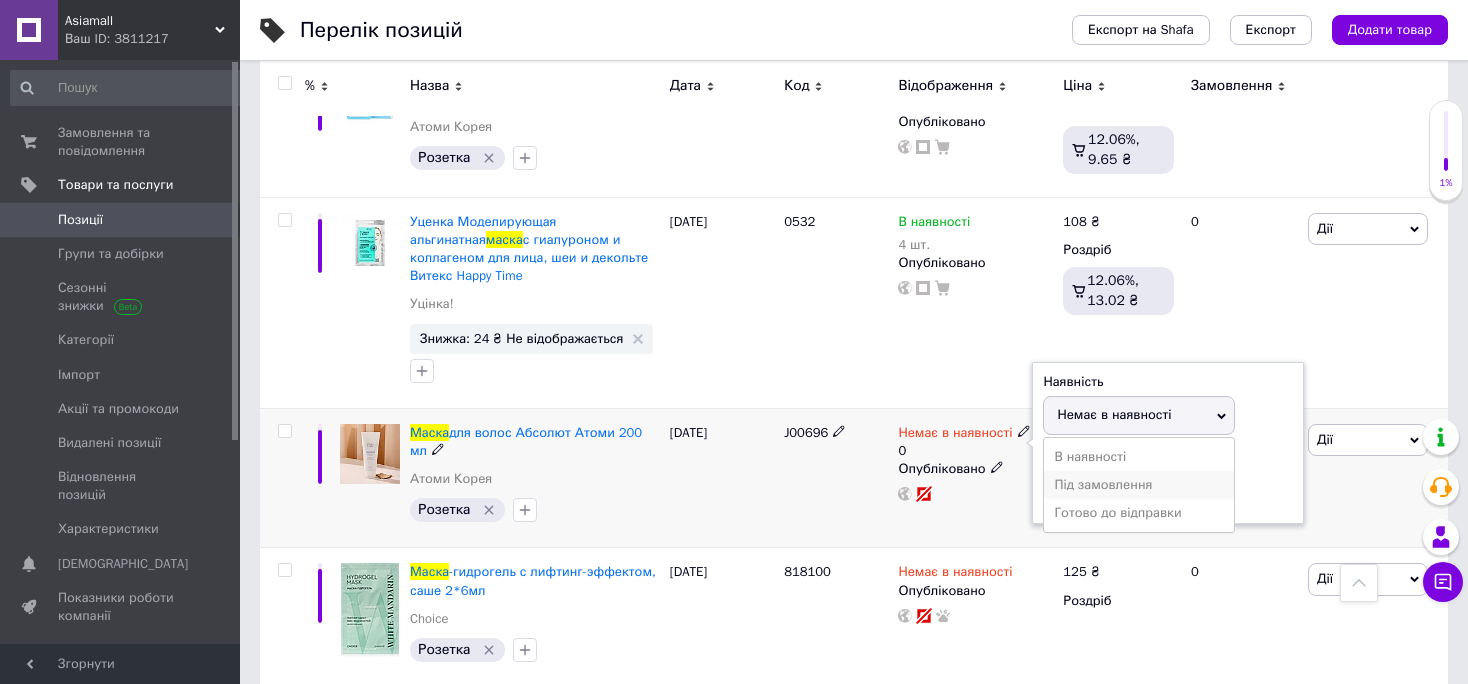 click on "Під замовлення" at bounding box center [1139, 485] 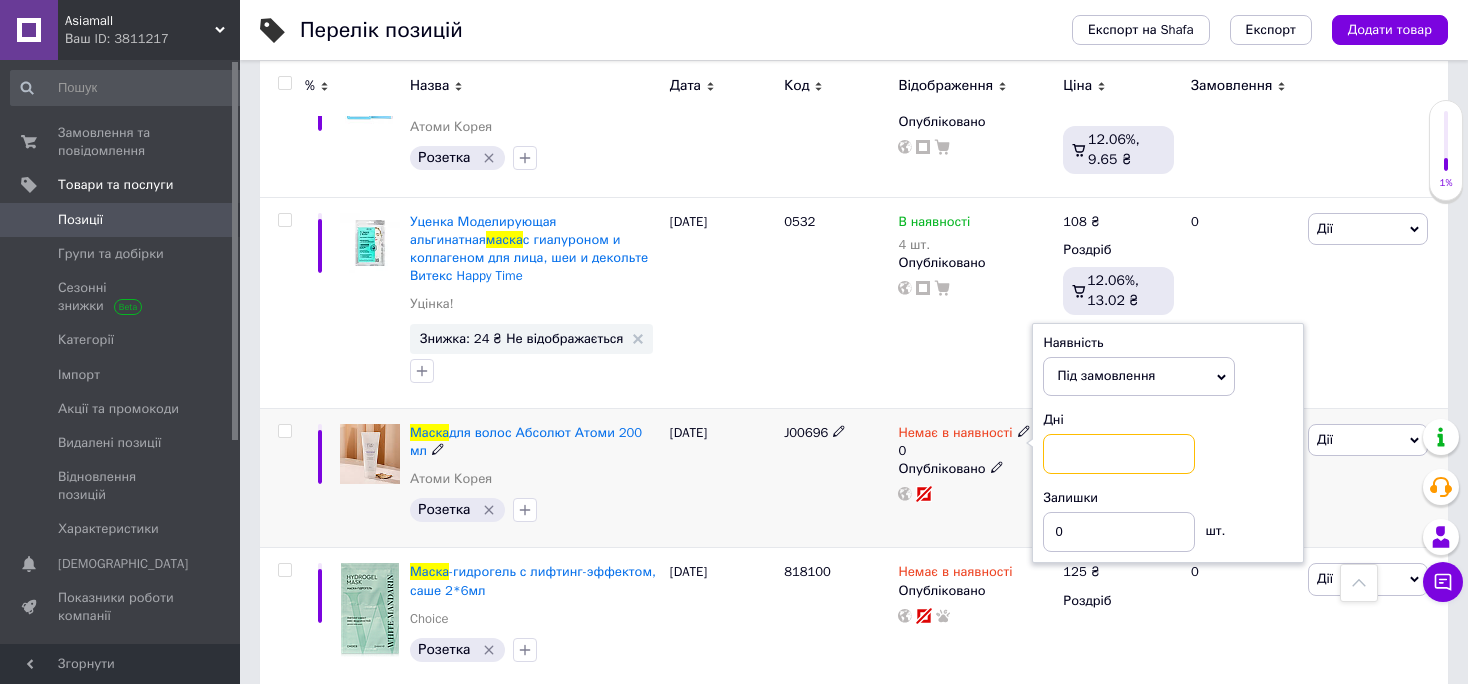 click at bounding box center (1119, 454) 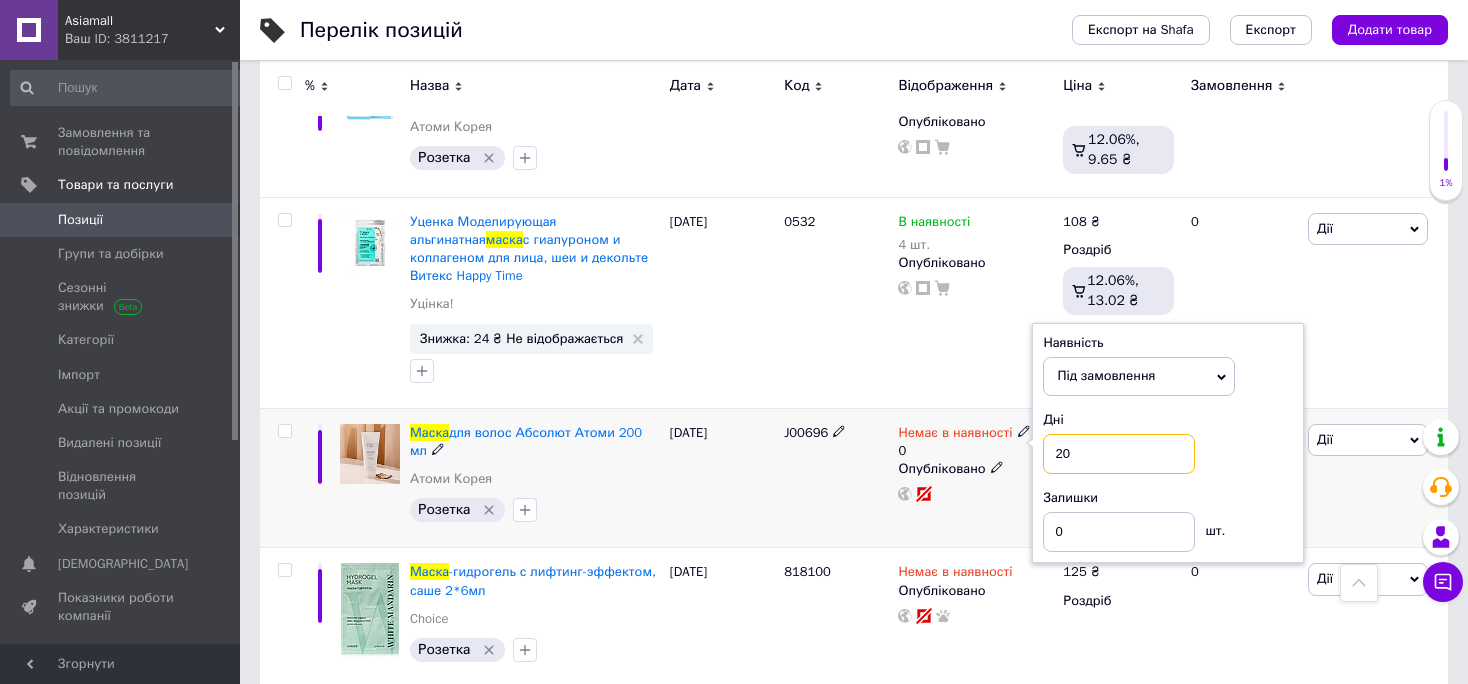 type on "20" 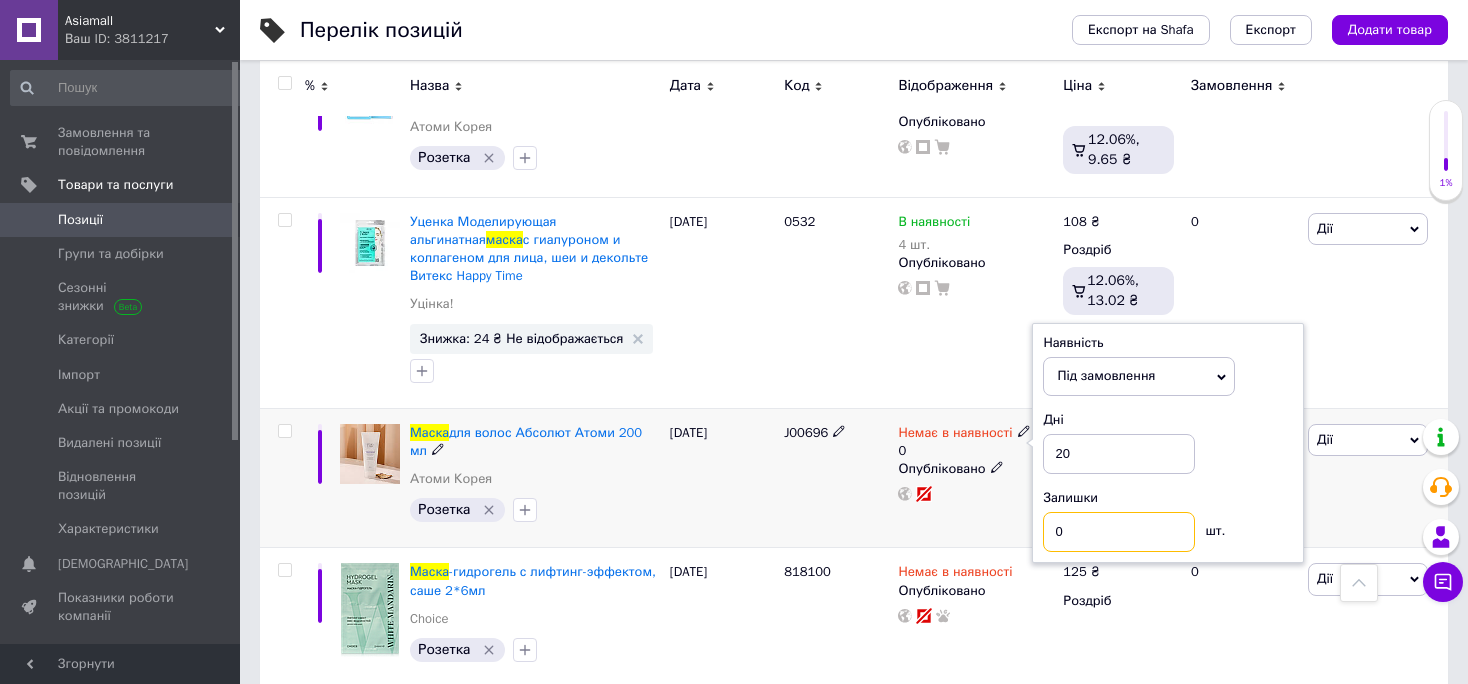 click on "0" at bounding box center (1119, 532) 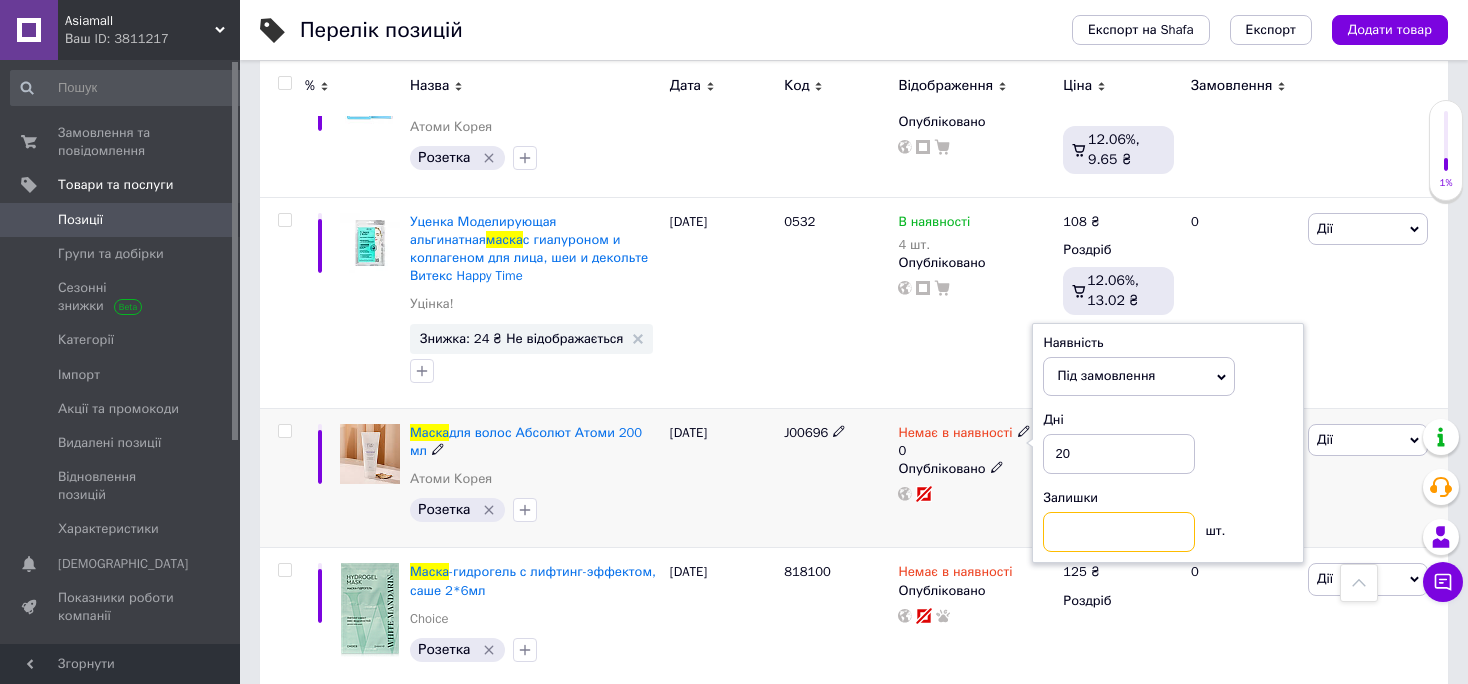 type 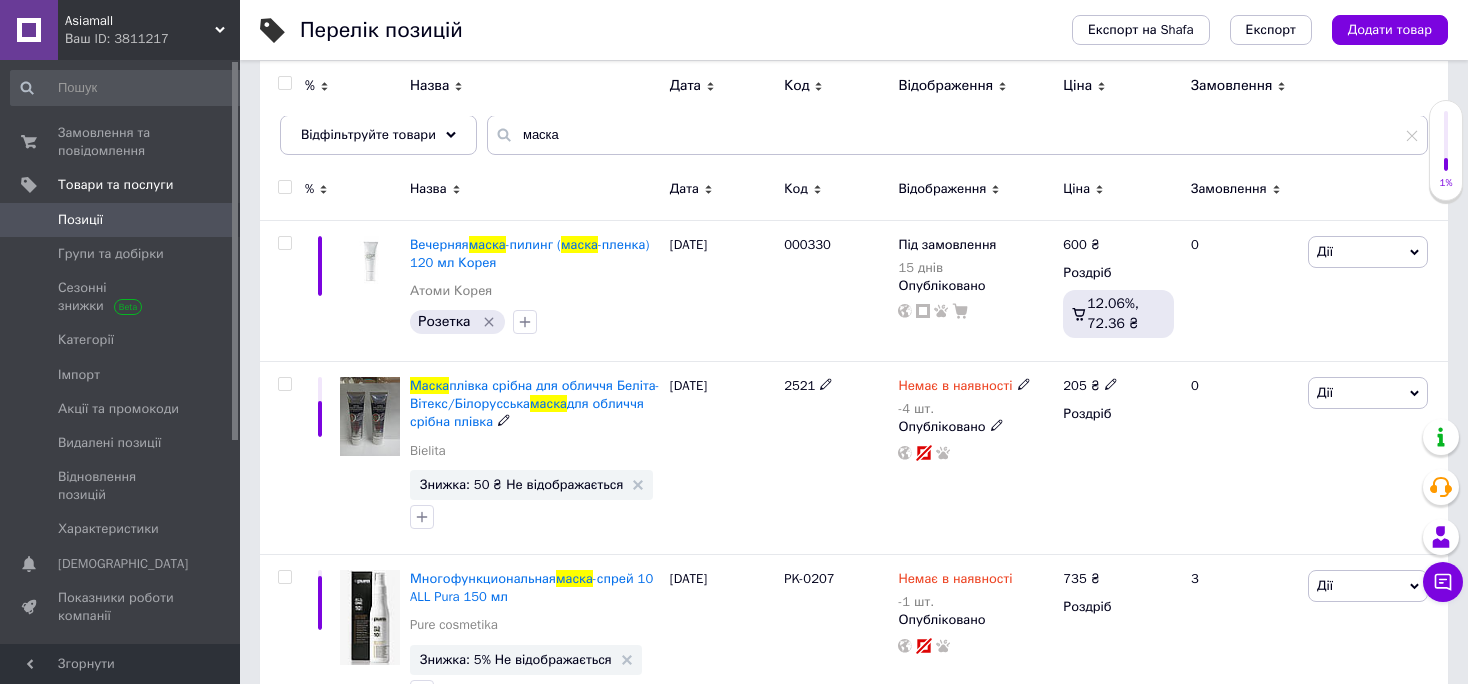 scroll, scrollTop: 0, scrollLeft: 0, axis: both 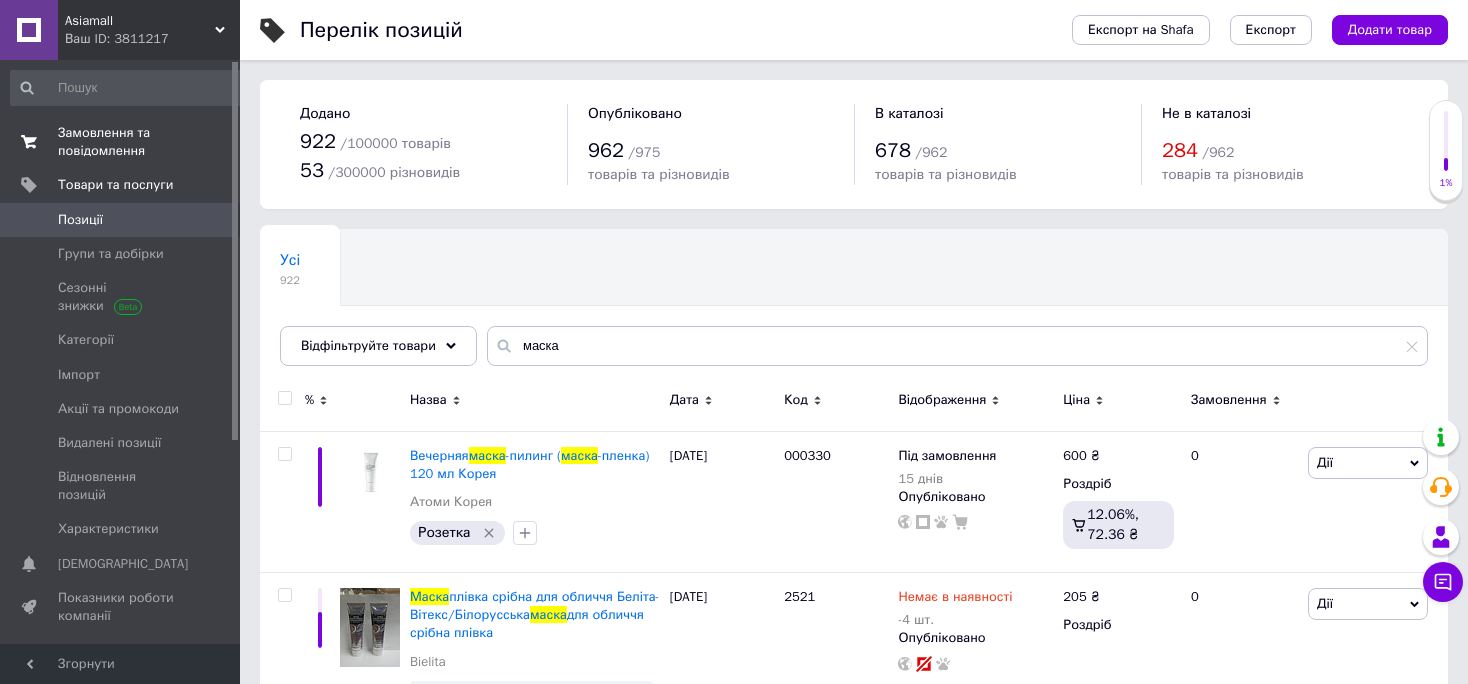 click on "Замовлення та повідомлення" at bounding box center (121, 142) 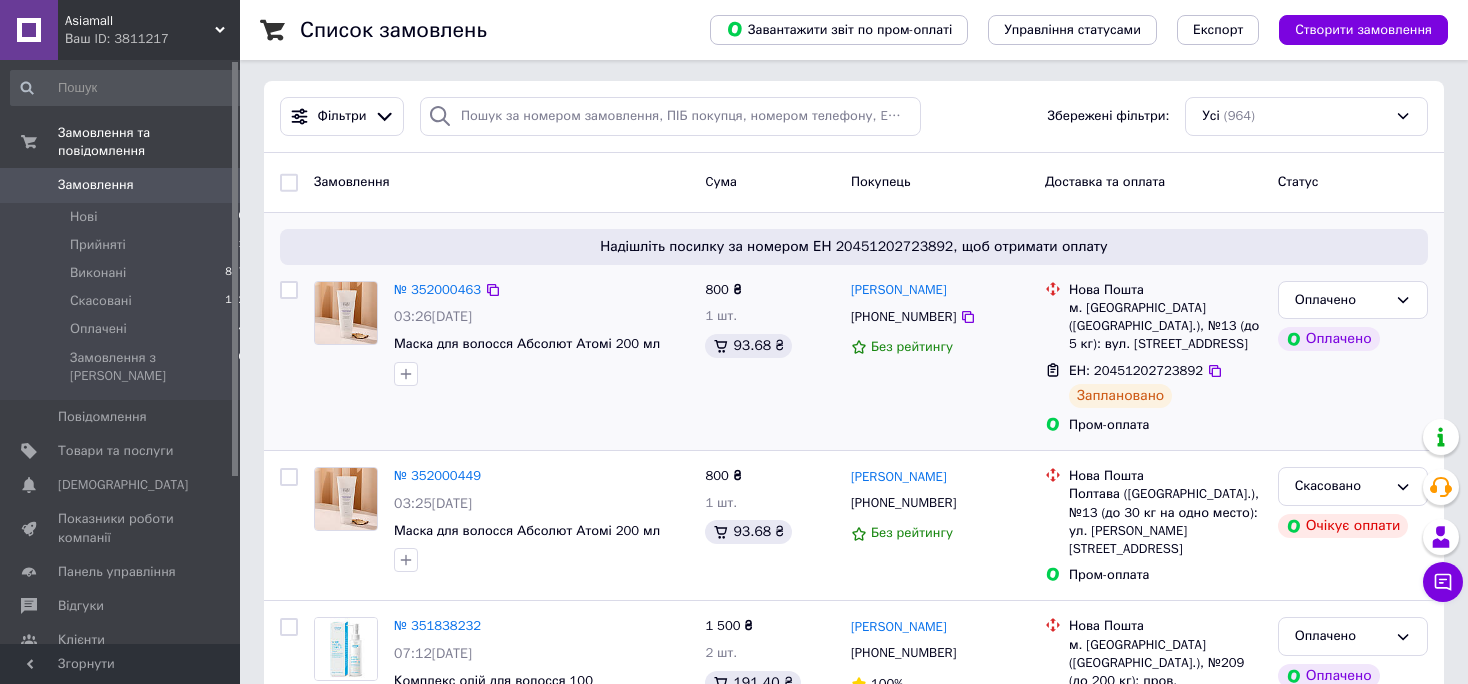 scroll, scrollTop: 0, scrollLeft: 0, axis: both 